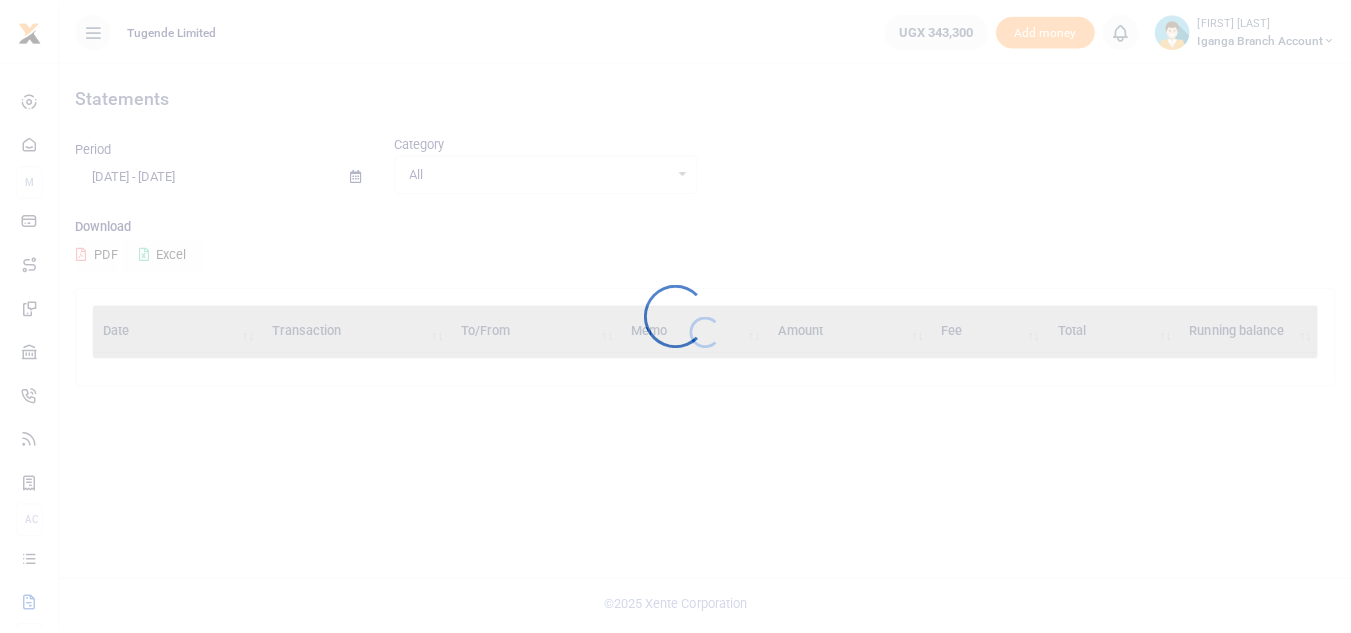 scroll, scrollTop: 0, scrollLeft: 0, axis: both 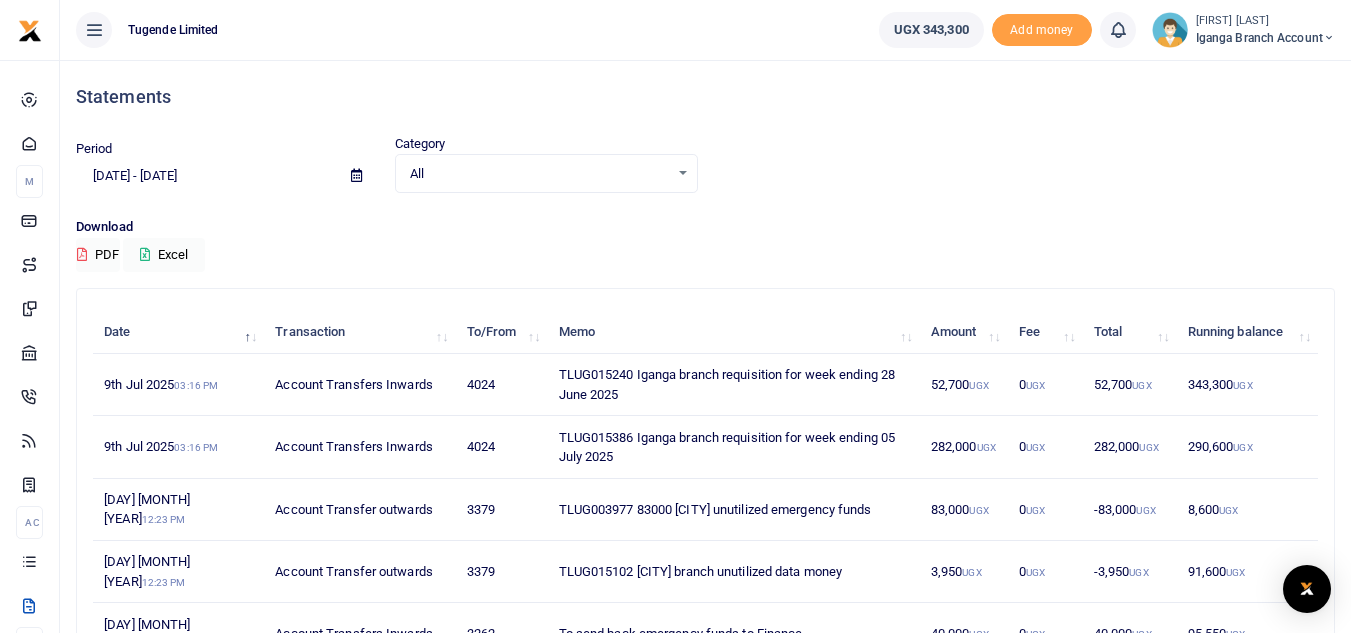 click on "Iganga Branch Account" at bounding box center (1265, 38) 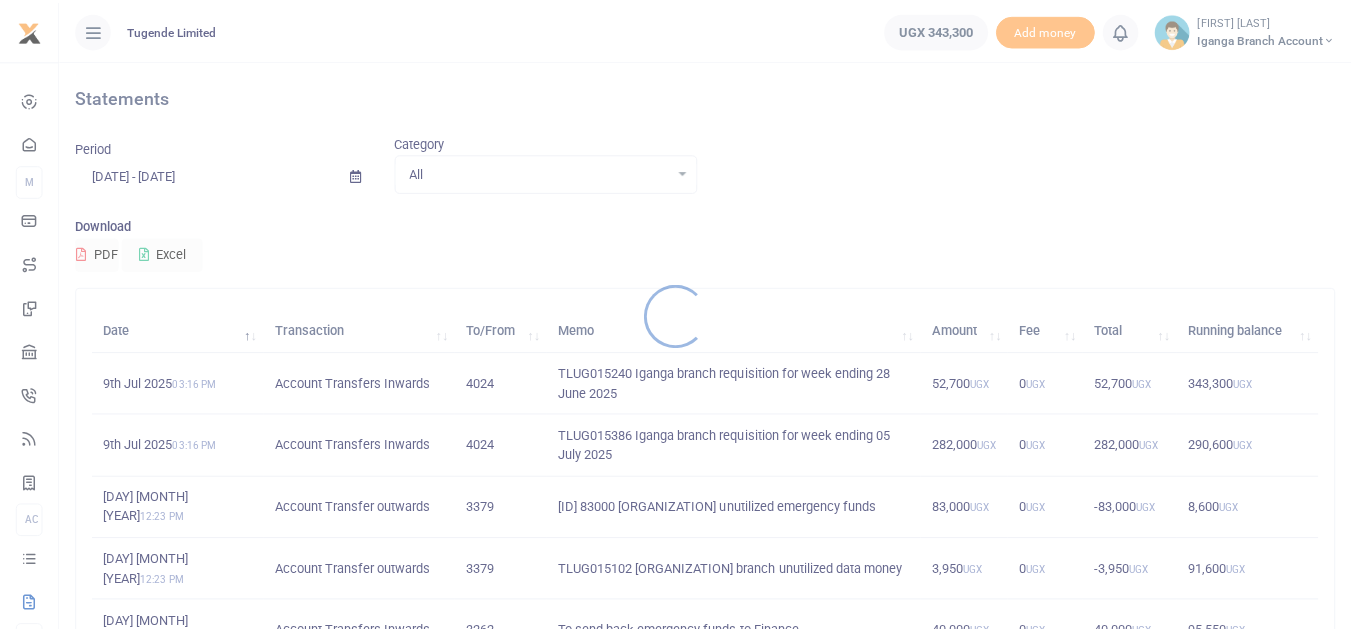 scroll, scrollTop: 0, scrollLeft: 0, axis: both 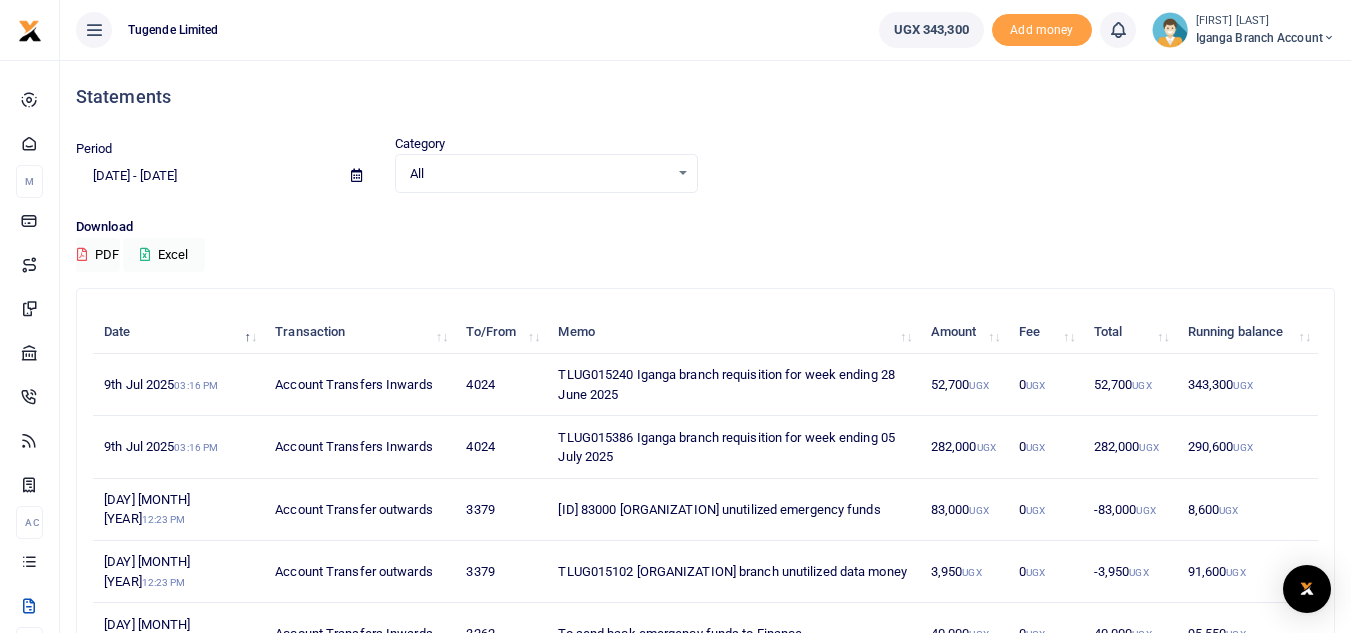click on "[NAME] [NAME]" at bounding box center (1265, 21) 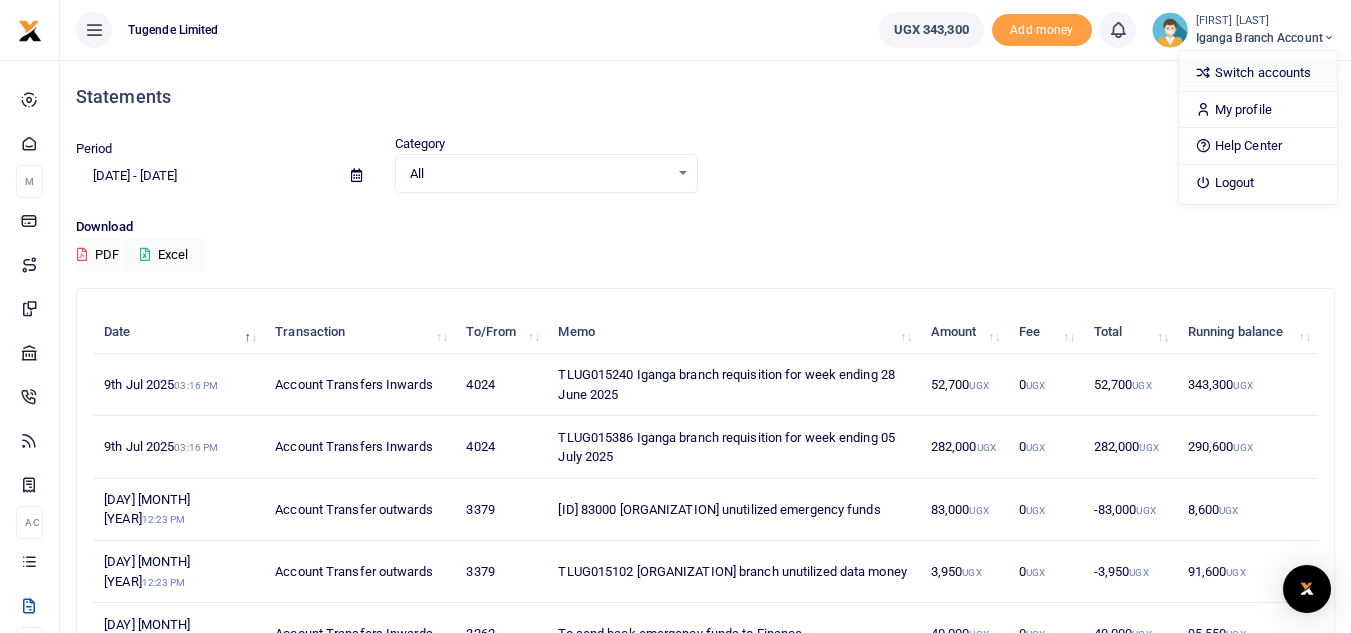 click on "Switch accounts" at bounding box center [1258, 73] 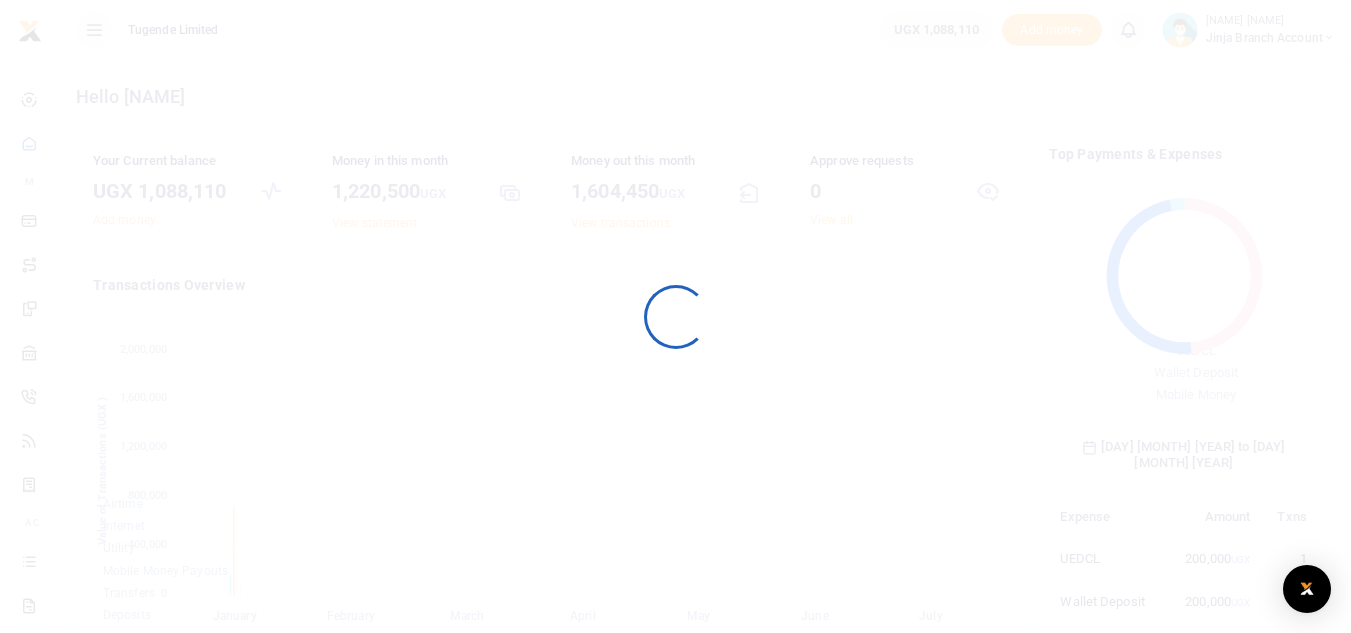scroll, scrollTop: 0, scrollLeft: 0, axis: both 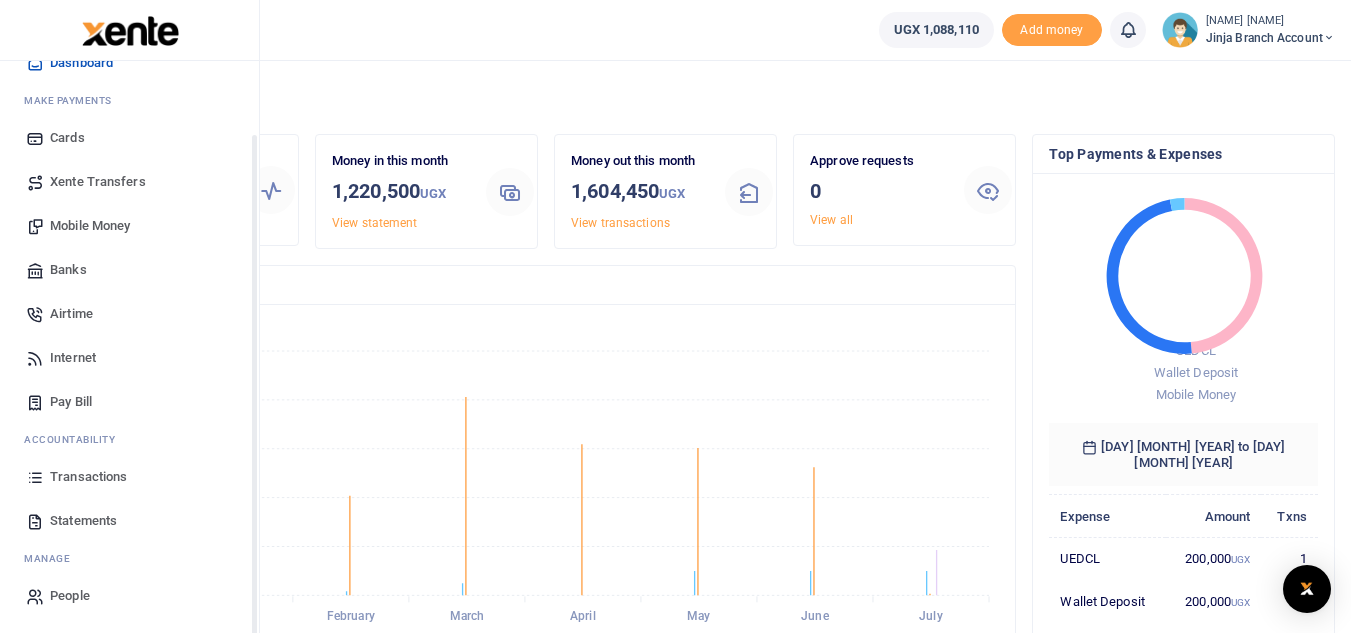 drag, startPoint x: 255, startPoint y: 394, endPoint x: 259, endPoint y: 523, distance: 129.062 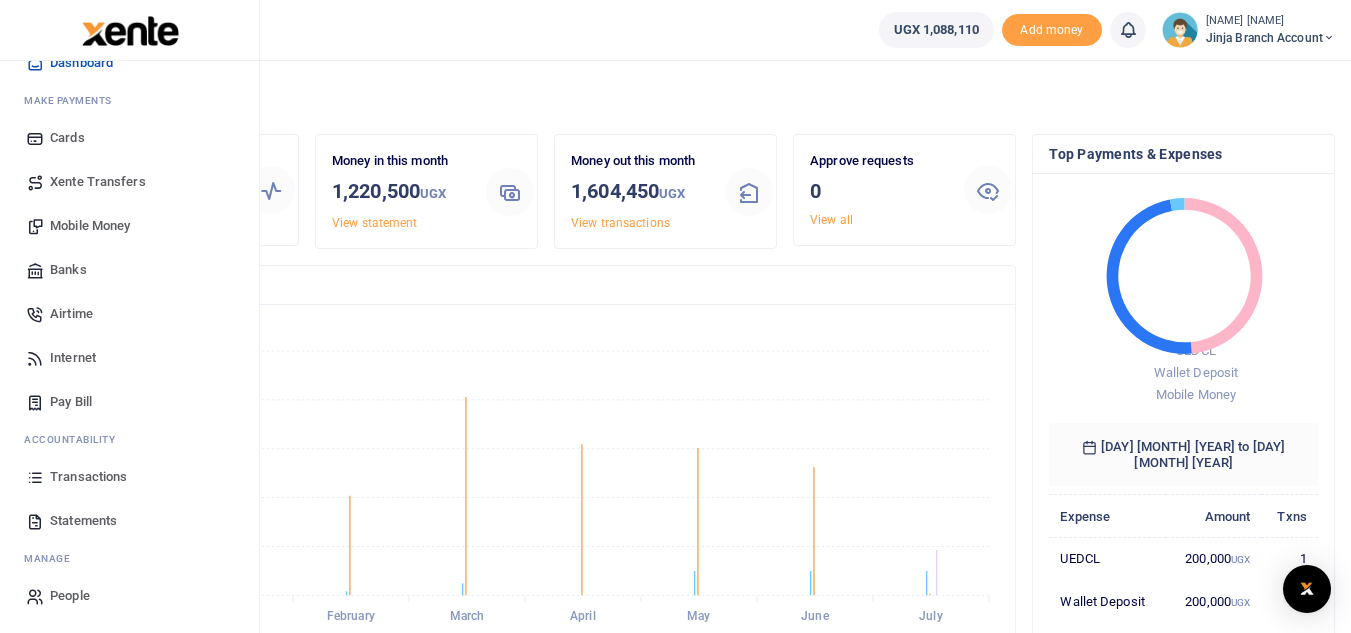 click on "Statements" at bounding box center [129, 521] 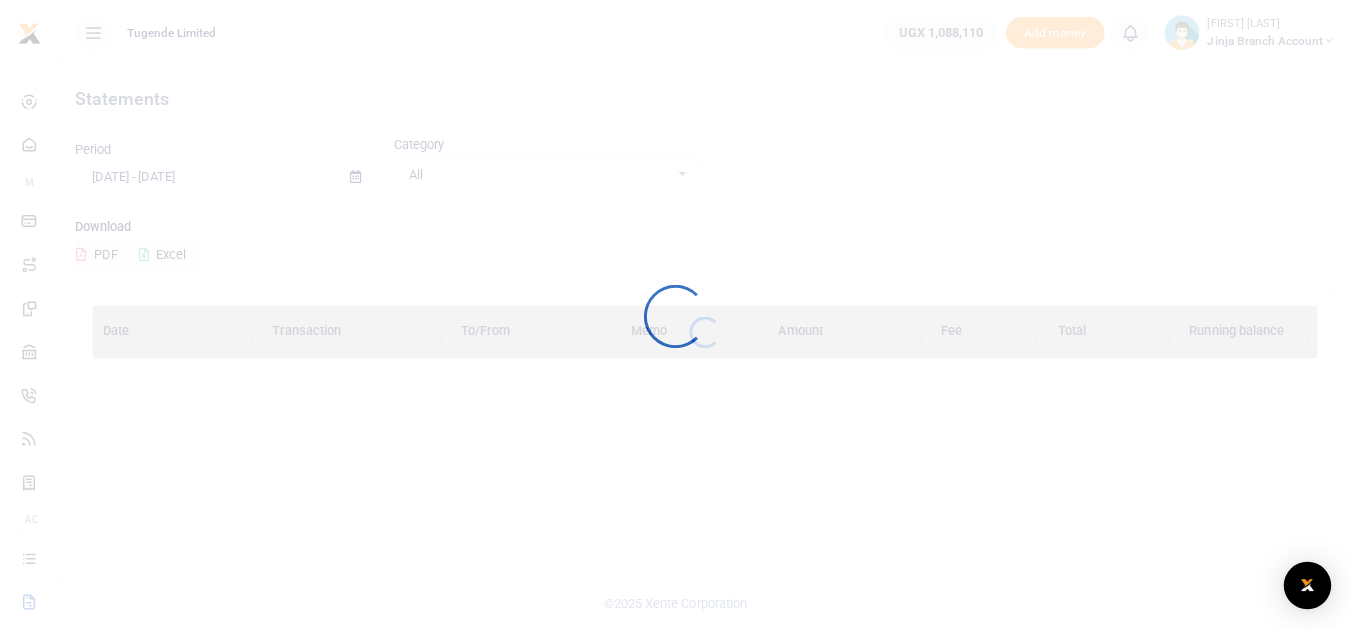 scroll, scrollTop: 0, scrollLeft: 0, axis: both 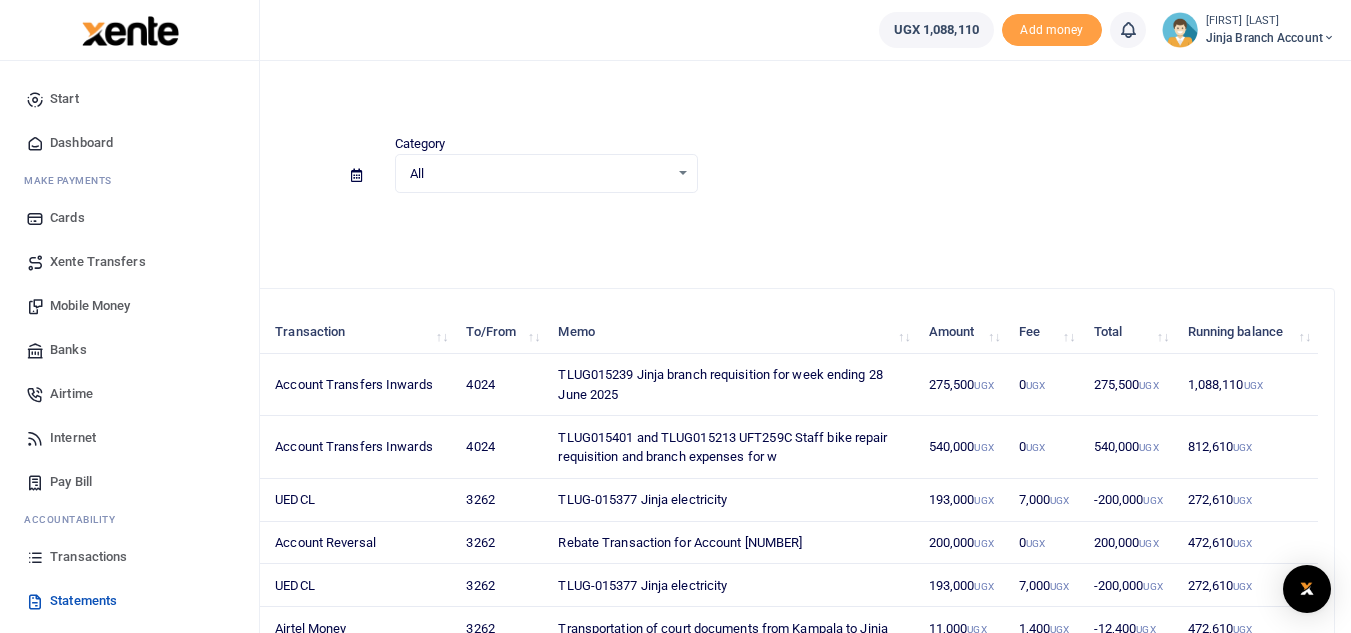 click on "Mobile Money" at bounding box center [90, 306] 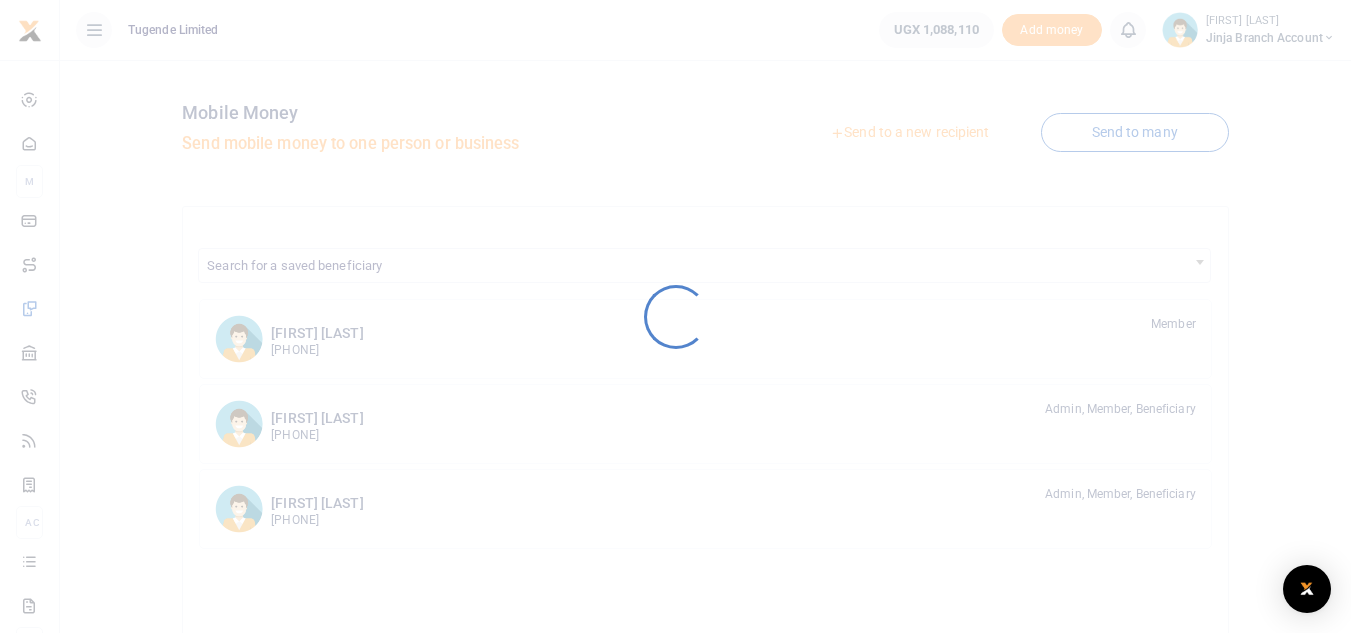scroll, scrollTop: 0, scrollLeft: 0, axis: both 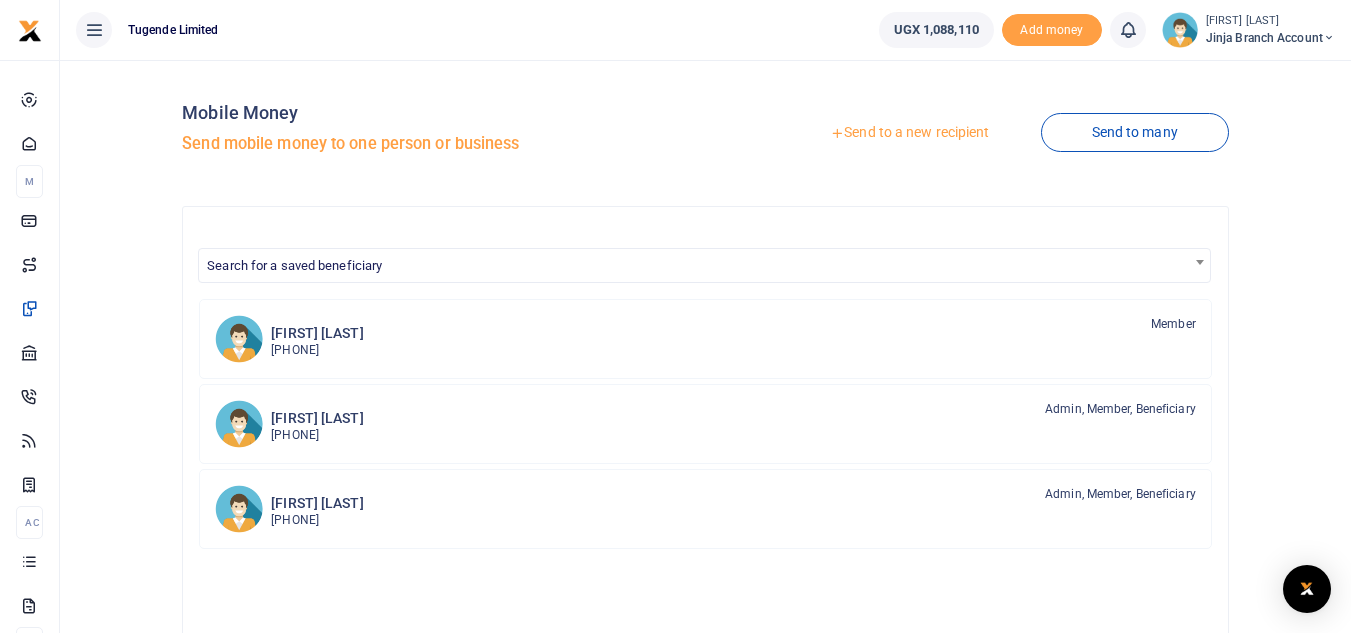 click on "Jinja branch account" at bounding box center [1270, 38] 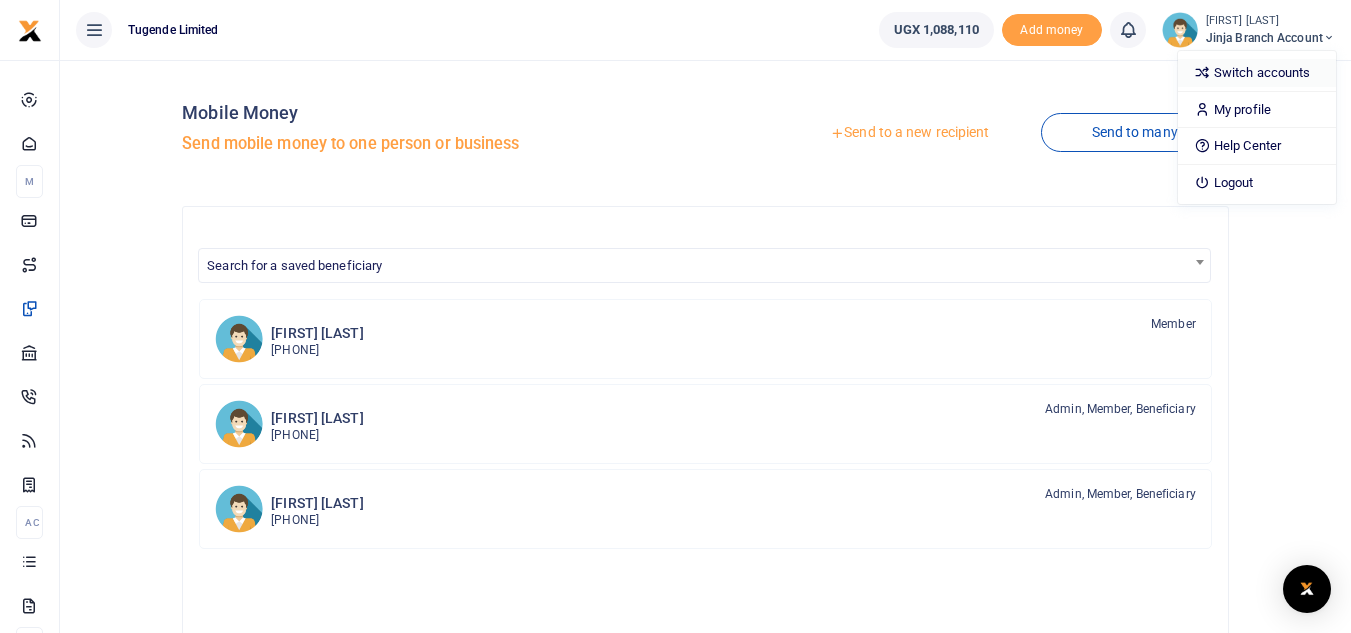 click on "Switch accounts" at bounding box center (1257, 73) 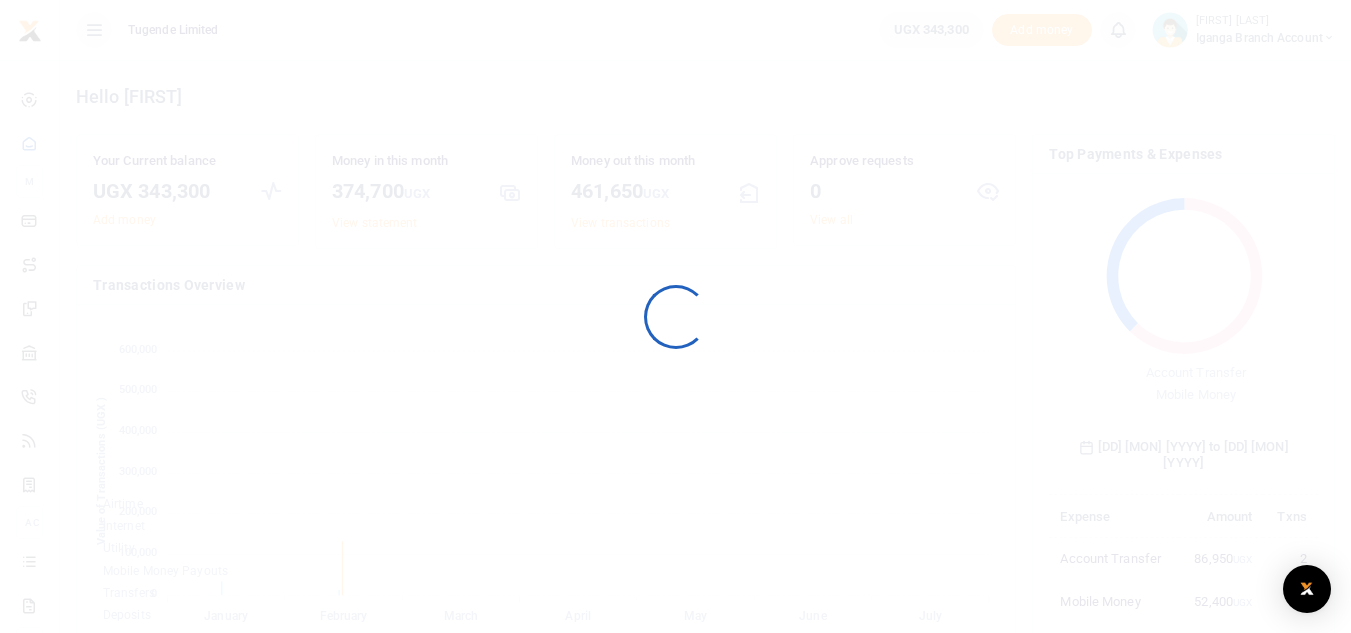 scroll, scrollTop: 0, scrollLeft: 0, axis: both 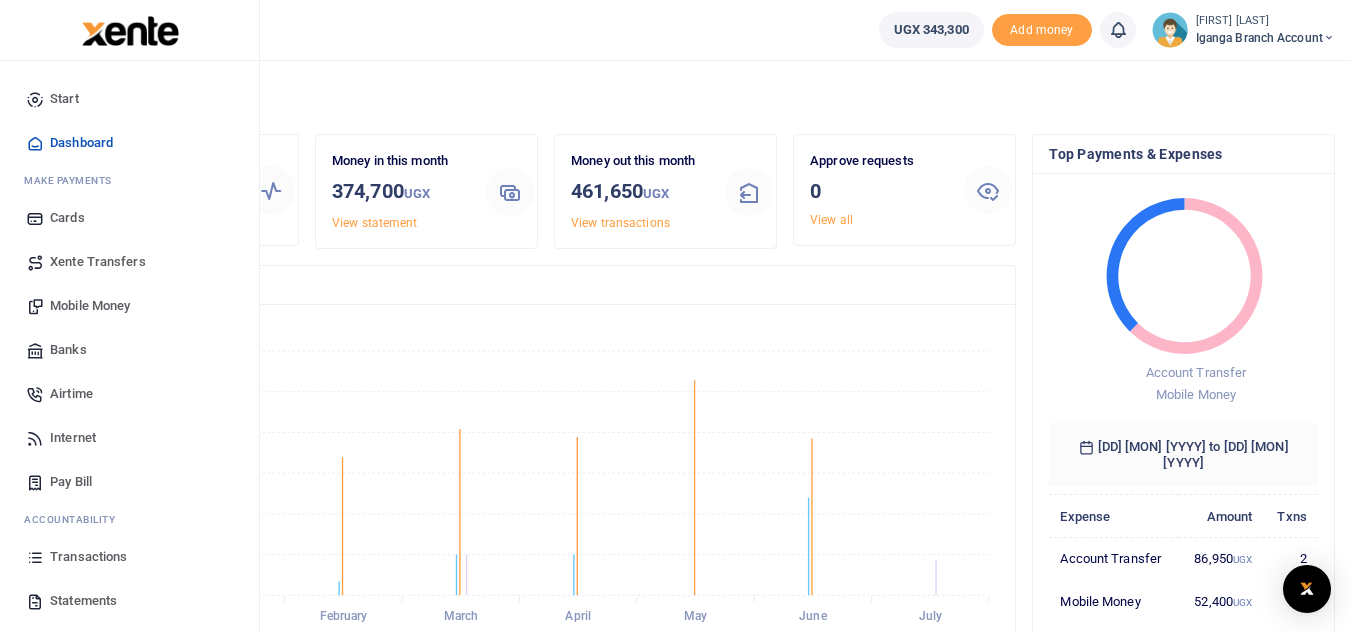 click on "Mobile Money" at bounding box center (90, 306) 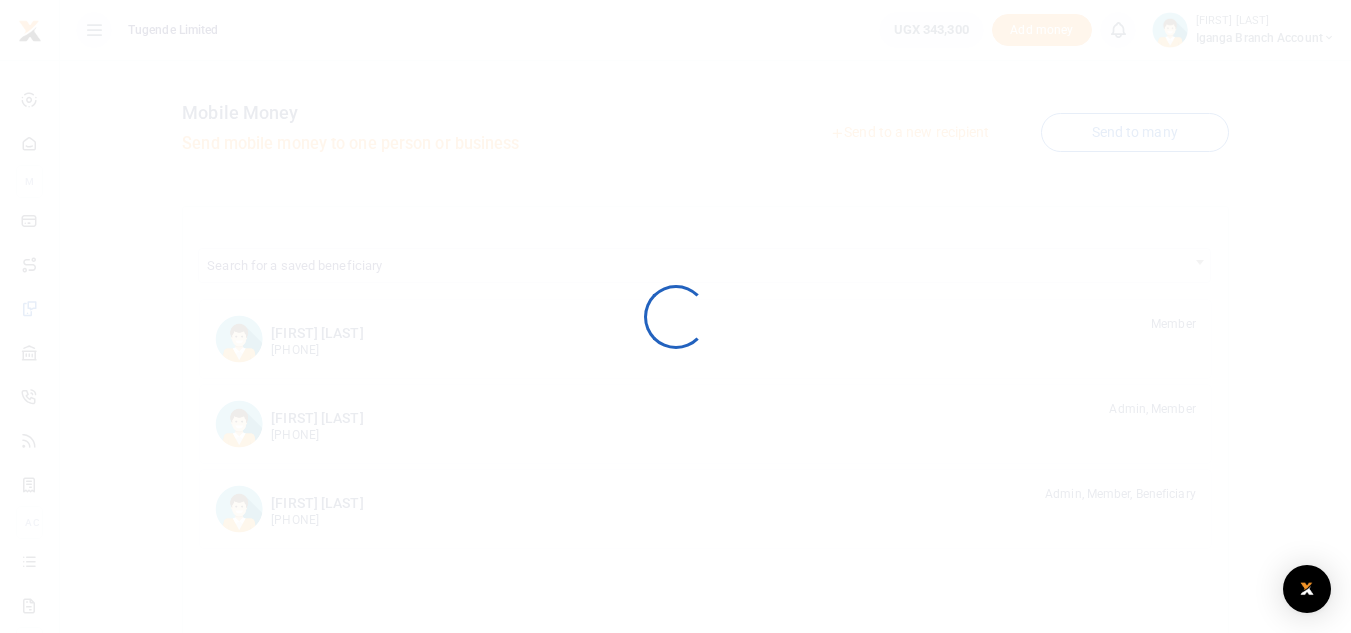 scroll, scrollTop: 0, scrollLeft: 0, axis: both 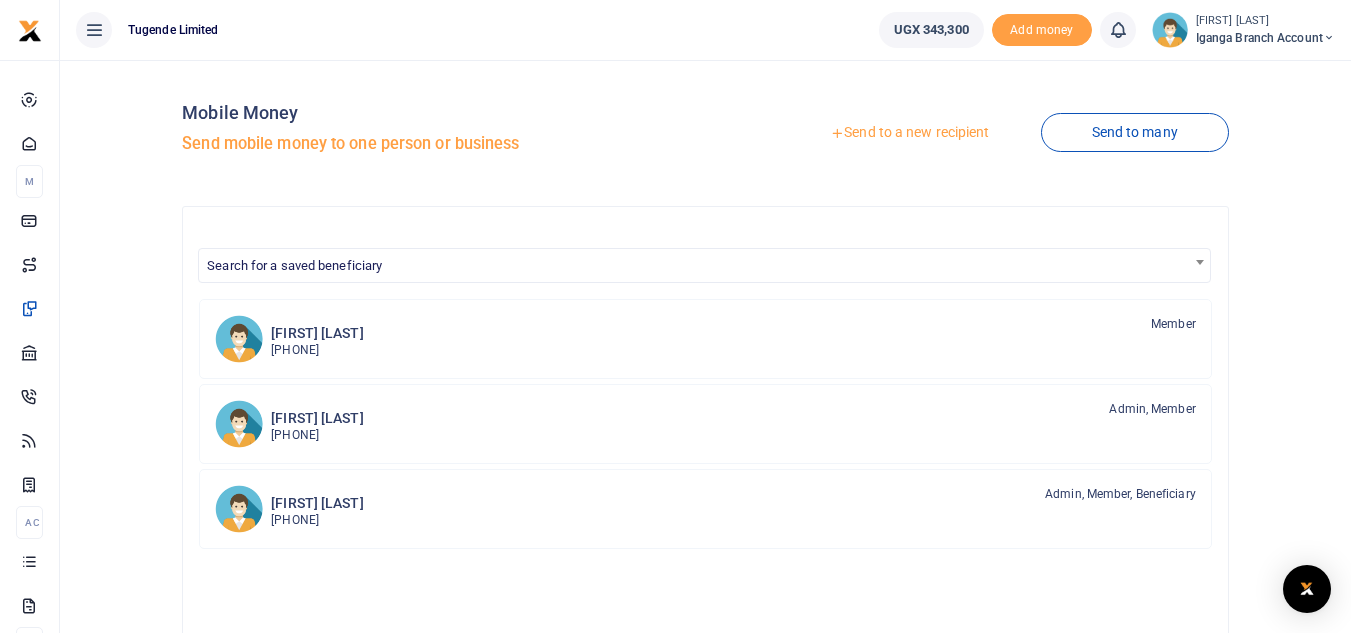 click on "Send to a new recipient" at bounding box center (909, 133) 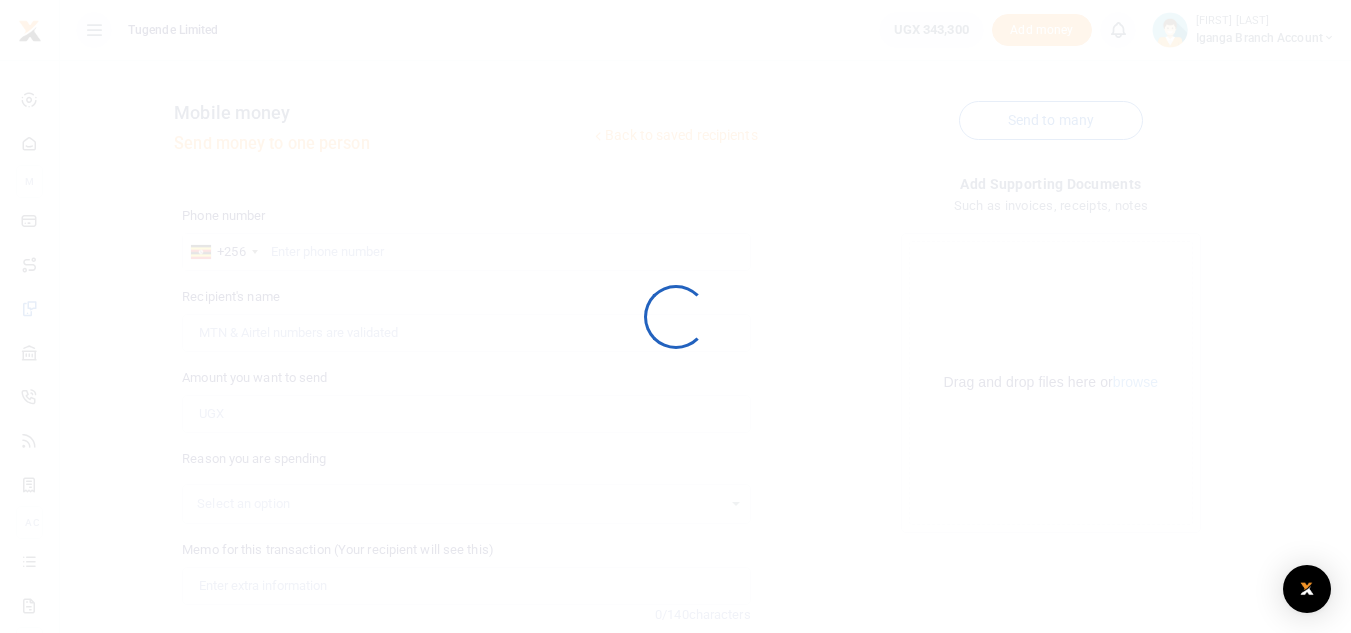 scroll, scrollTop: 0, scrollLeft: 0, axis: both 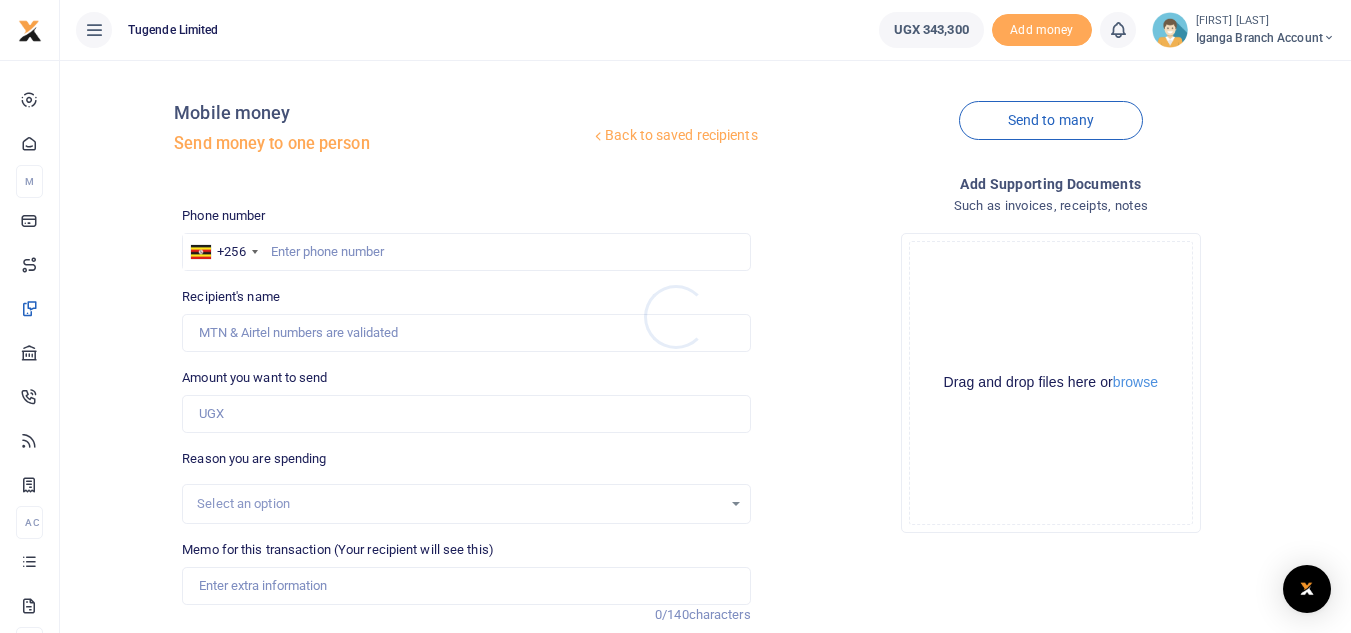 click at bounding box center (675, 316) 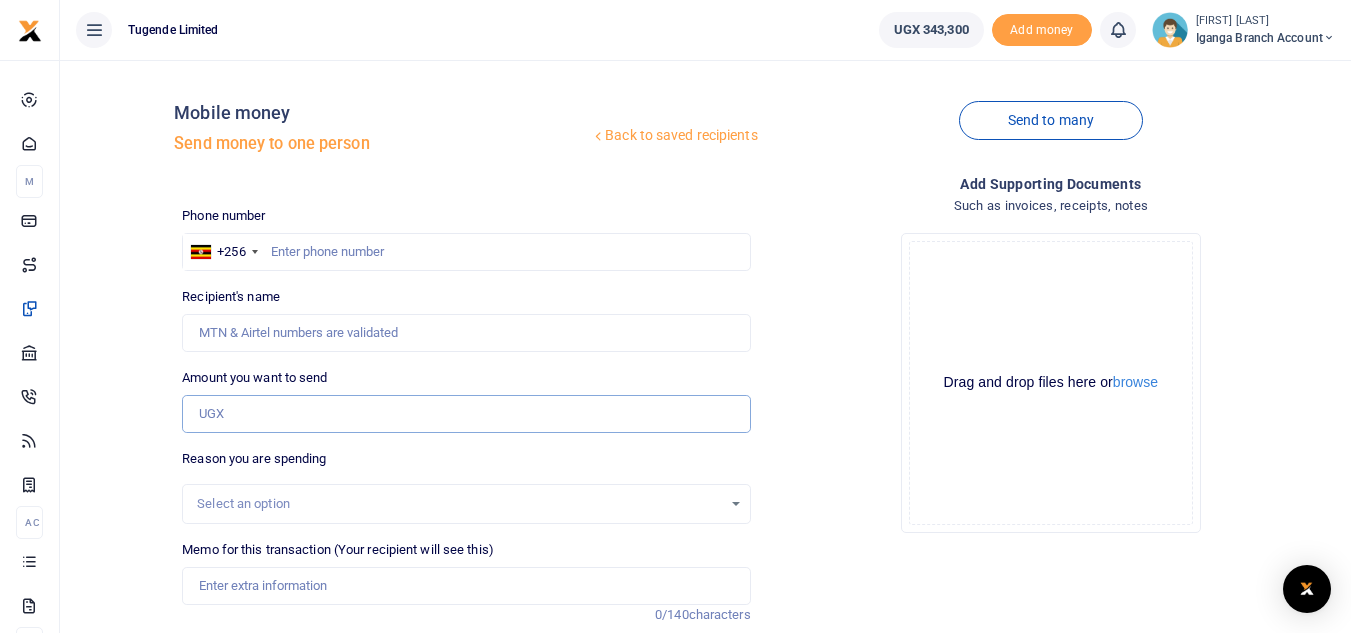 click on "Amount you want to send" at bounding box center [466, 414] 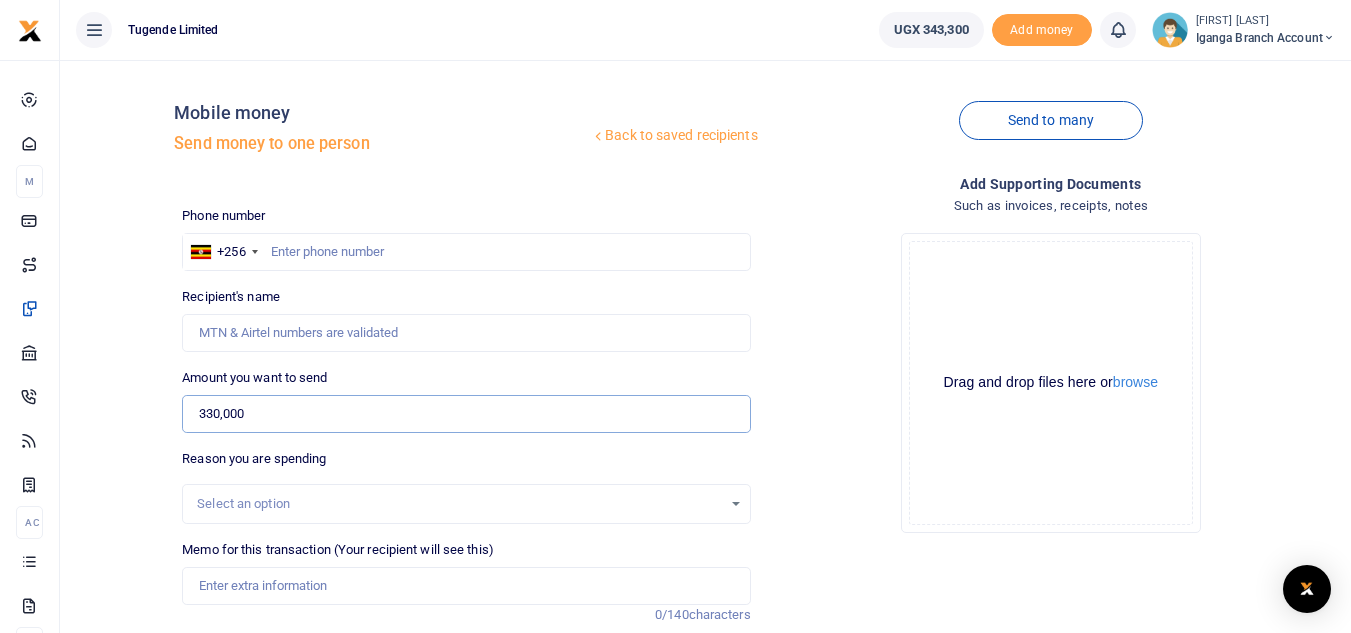 type on "330,000" 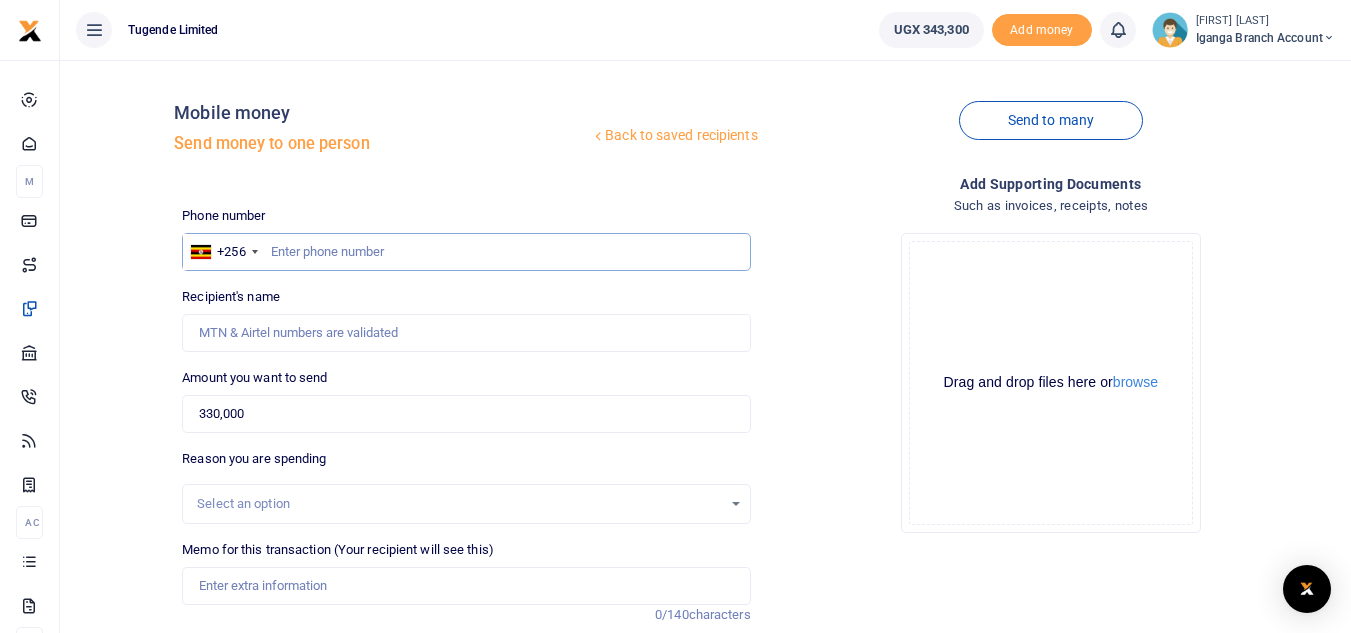 click at bounding box center [466, 252] 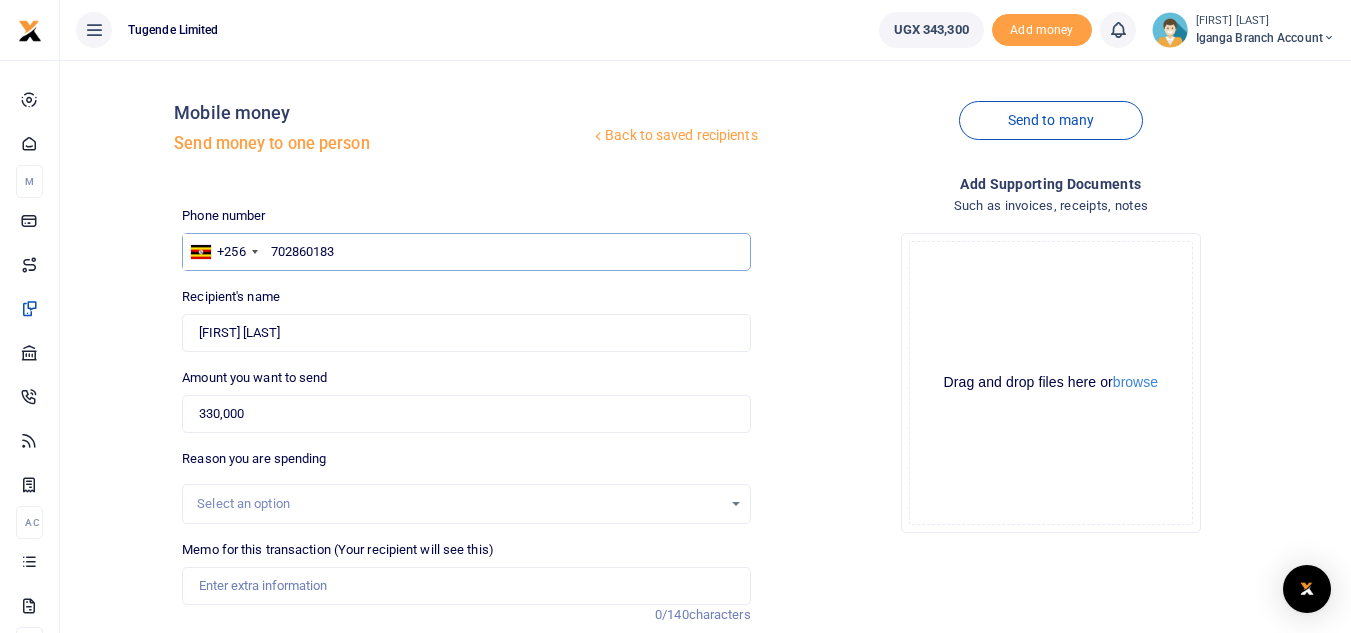 type on "702860183" 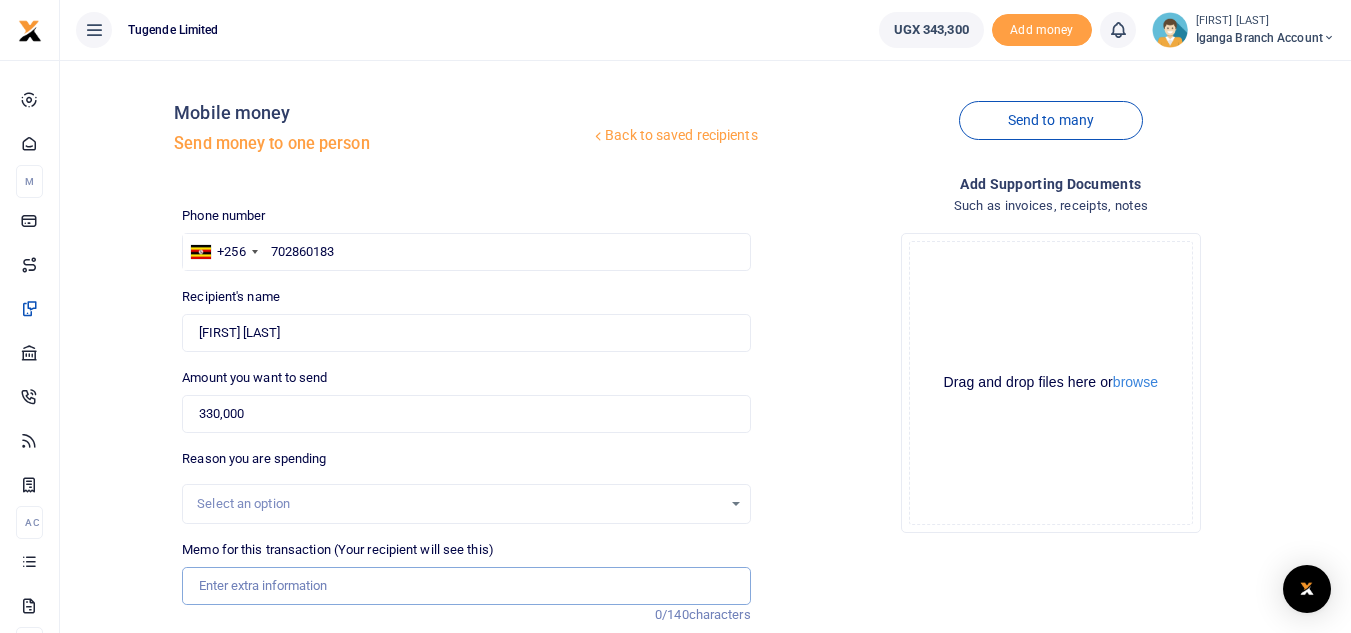 click on "Memo for this transaction (Your recipient will see this)" at bounding box center [466, 586] 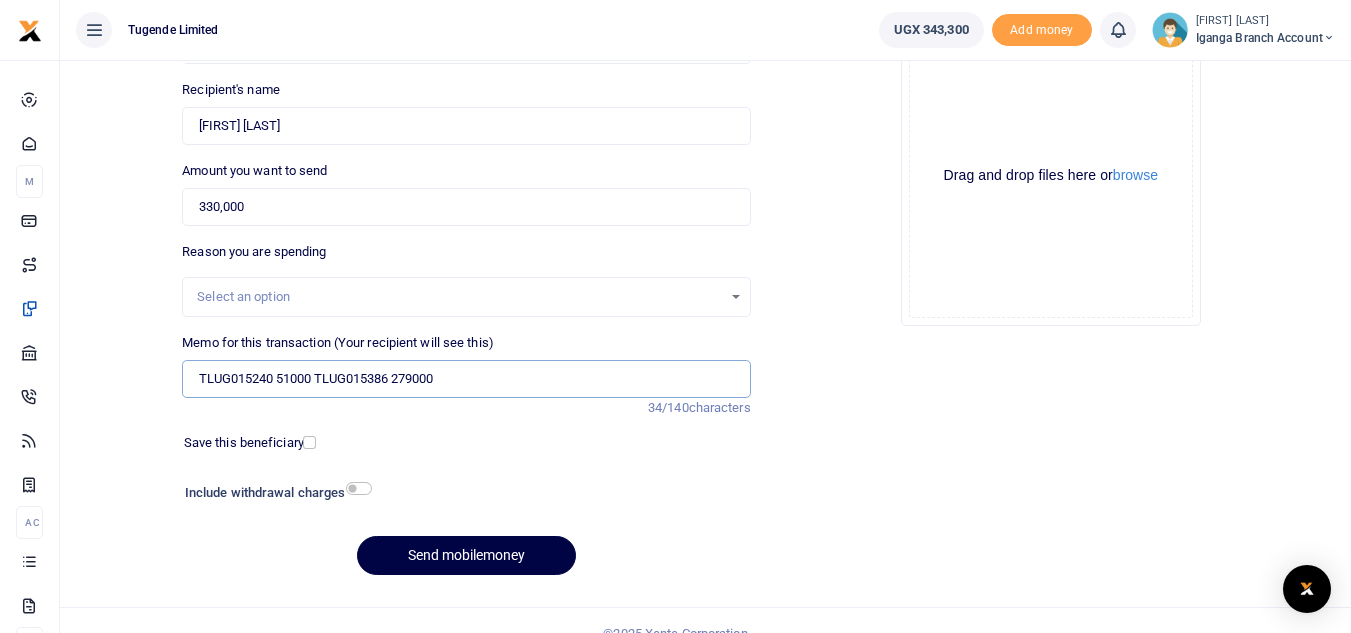 scroll, scrollTop: 233, scrollLeft: 0, axis: vertical 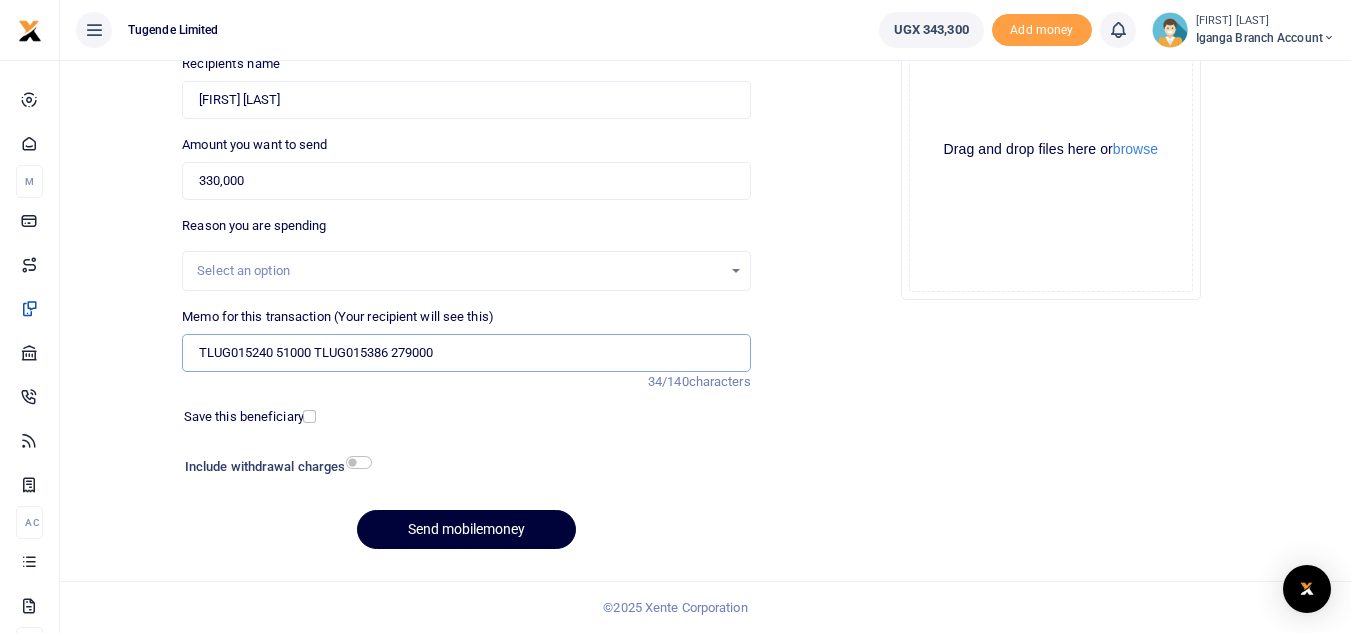type on "TLUG015240 51000 TLUG015386 279000" 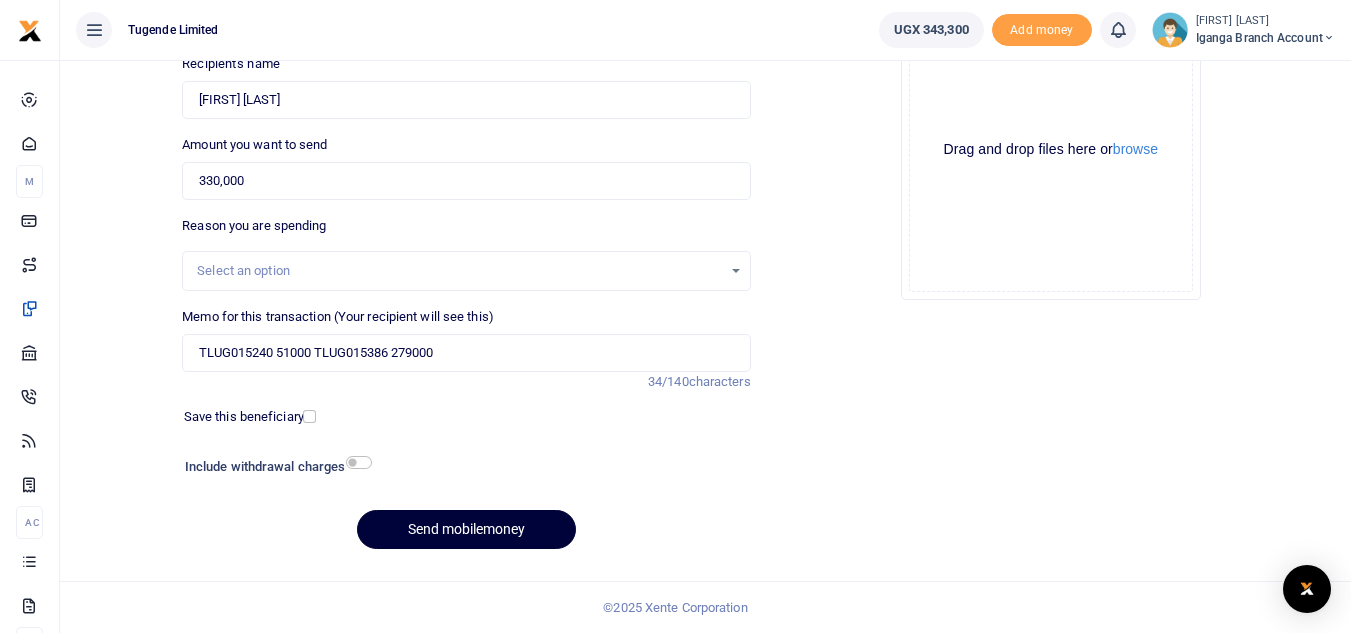 click on "Send mobilemoney" at bounding box center (466, 529) 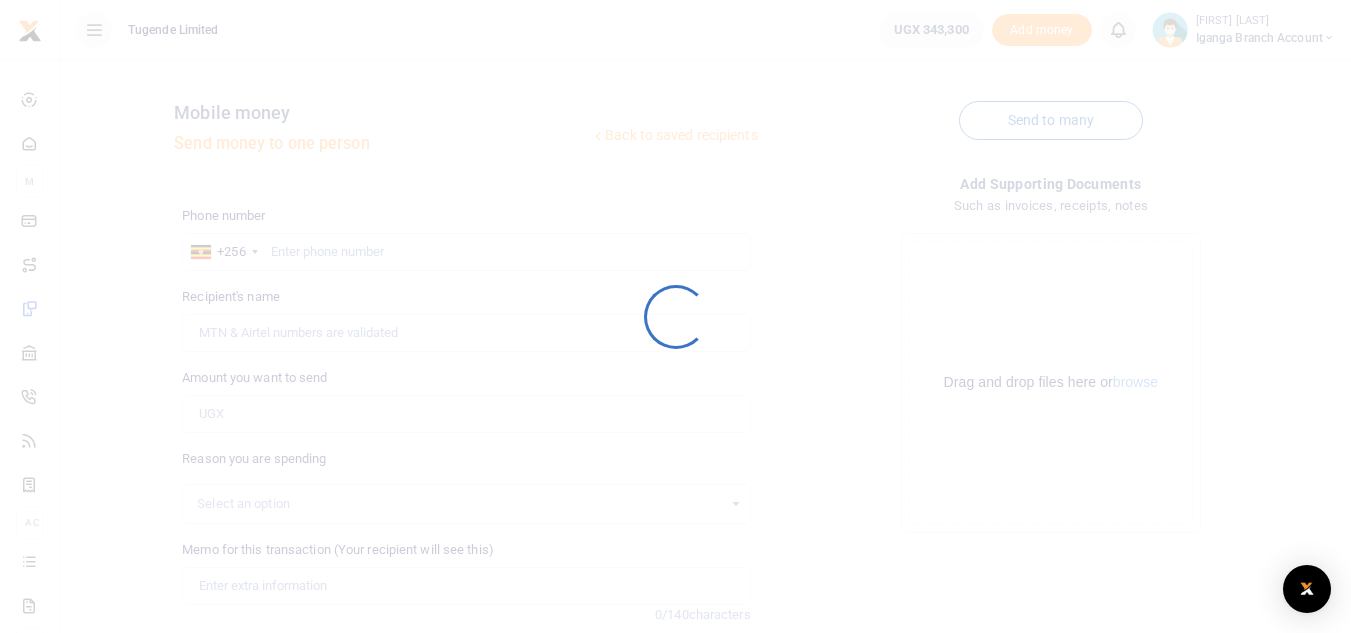 scroll, scrollTop: 233, scrollLeft: 0, axis: vertical 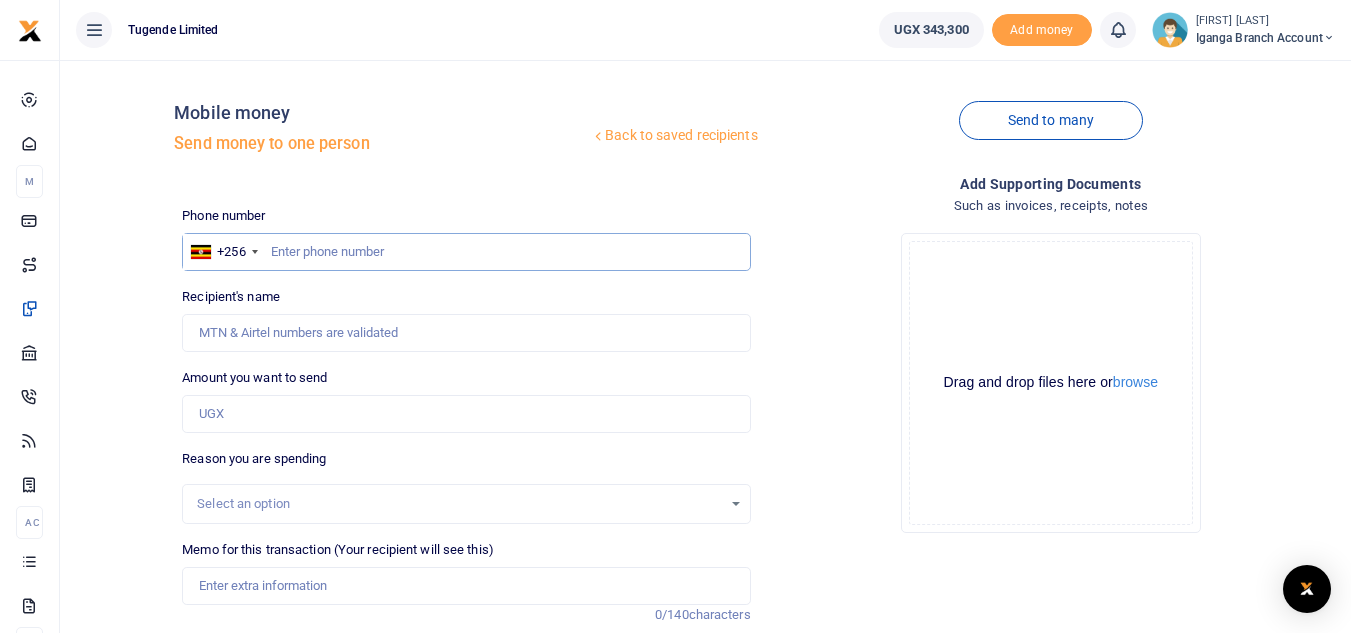 click at bounding box center (466, 252) 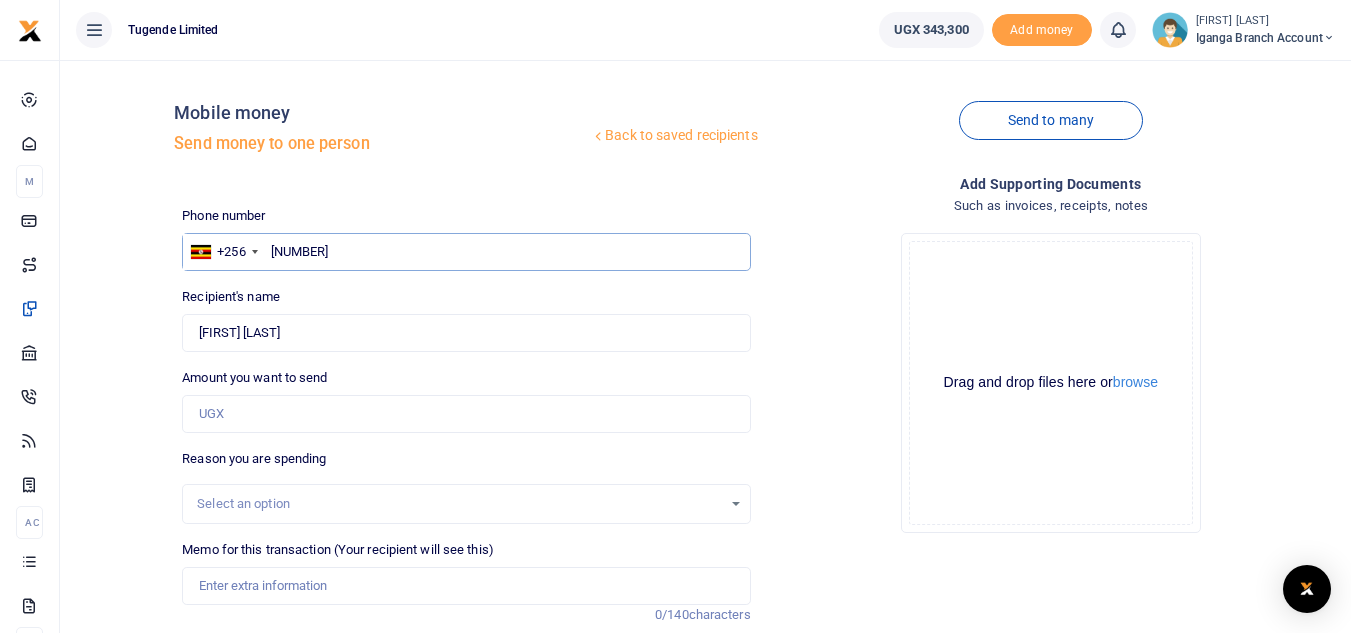 type on "752309150" 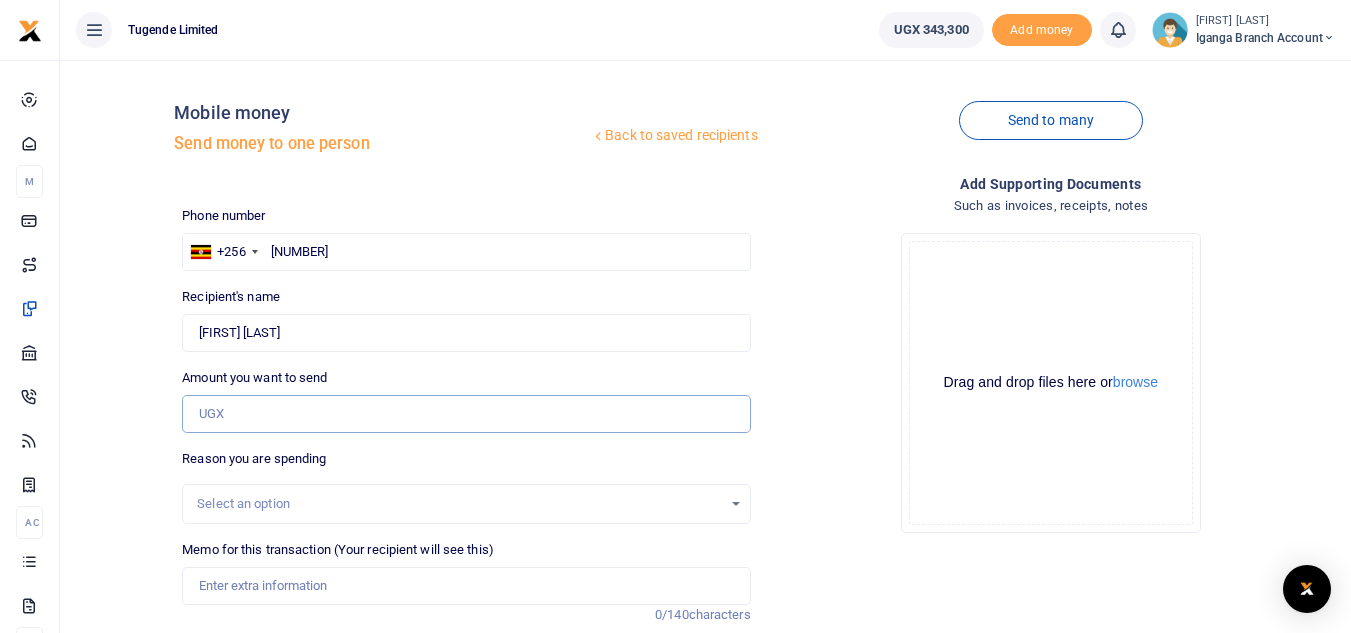 click on "Amount you want to send" at bounding box center [466, 414] 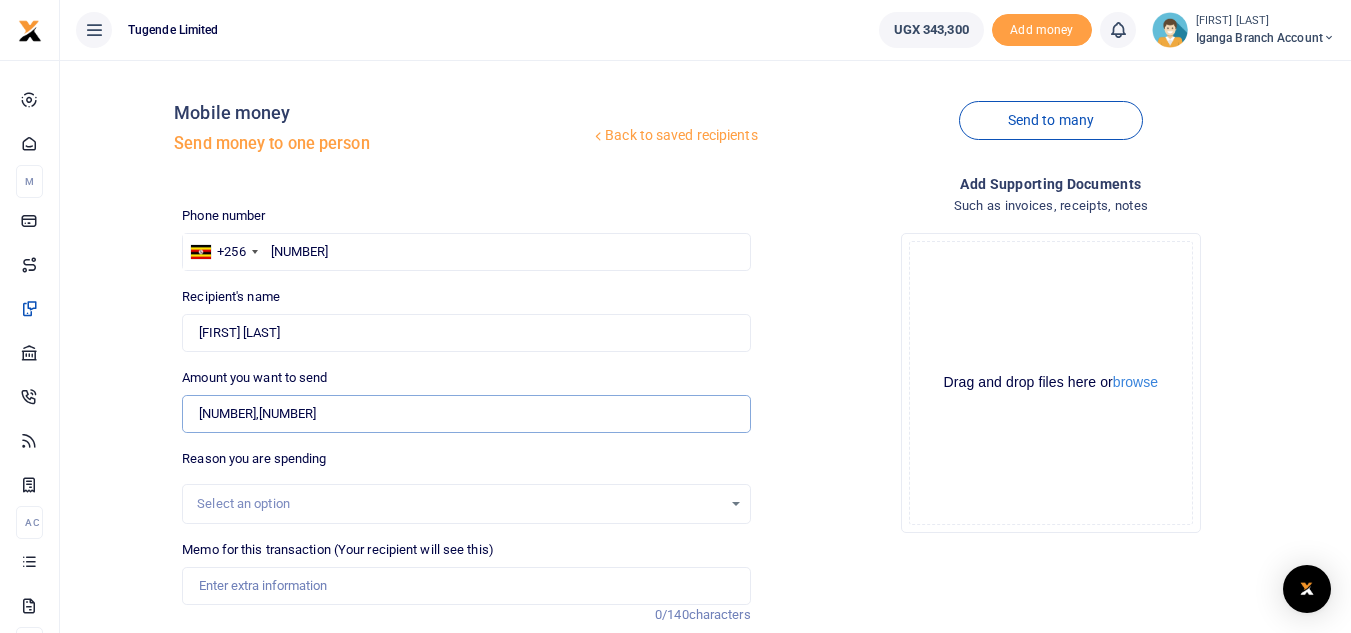 type on "807,500" 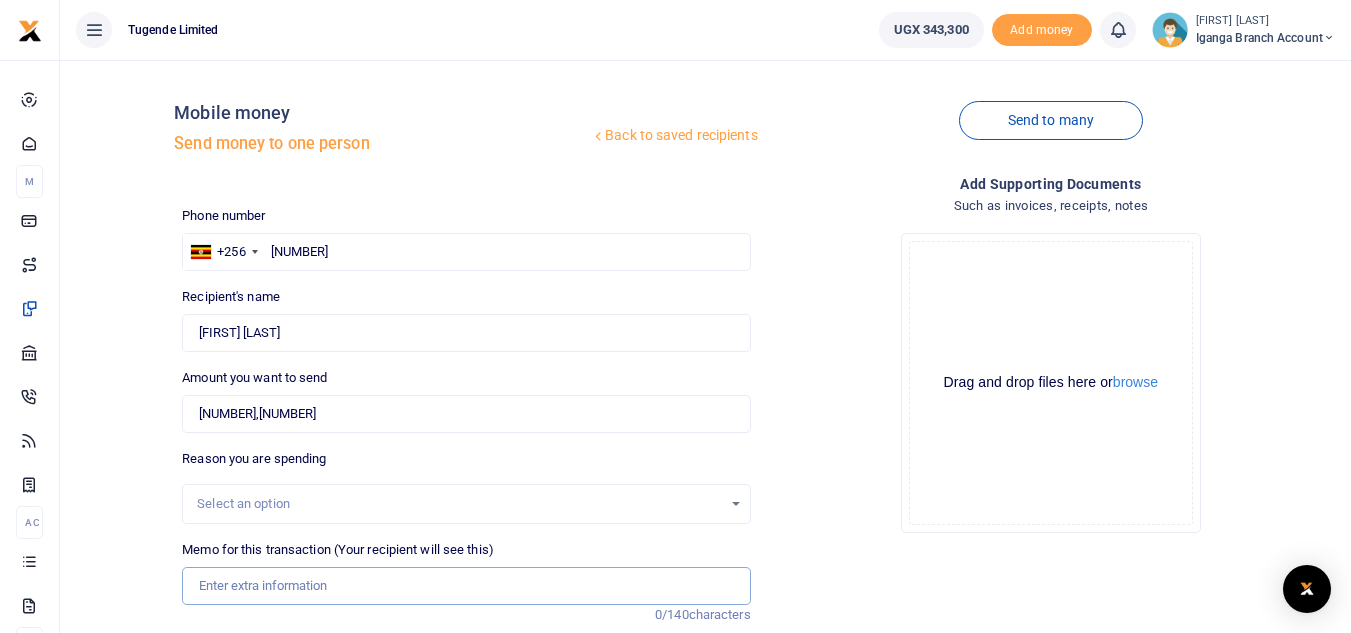 click on "Memo for this transaction (Your recipient will see this)" at bounding box center [466, 586] 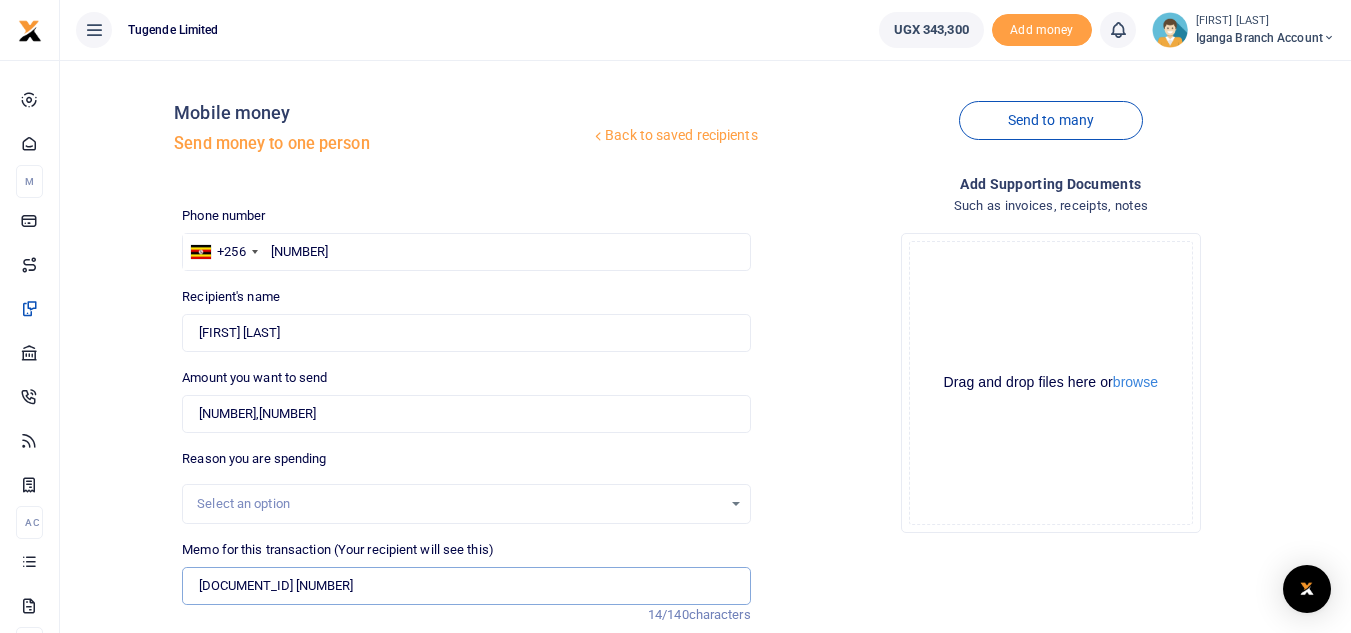 type on "TLUG015239 272" 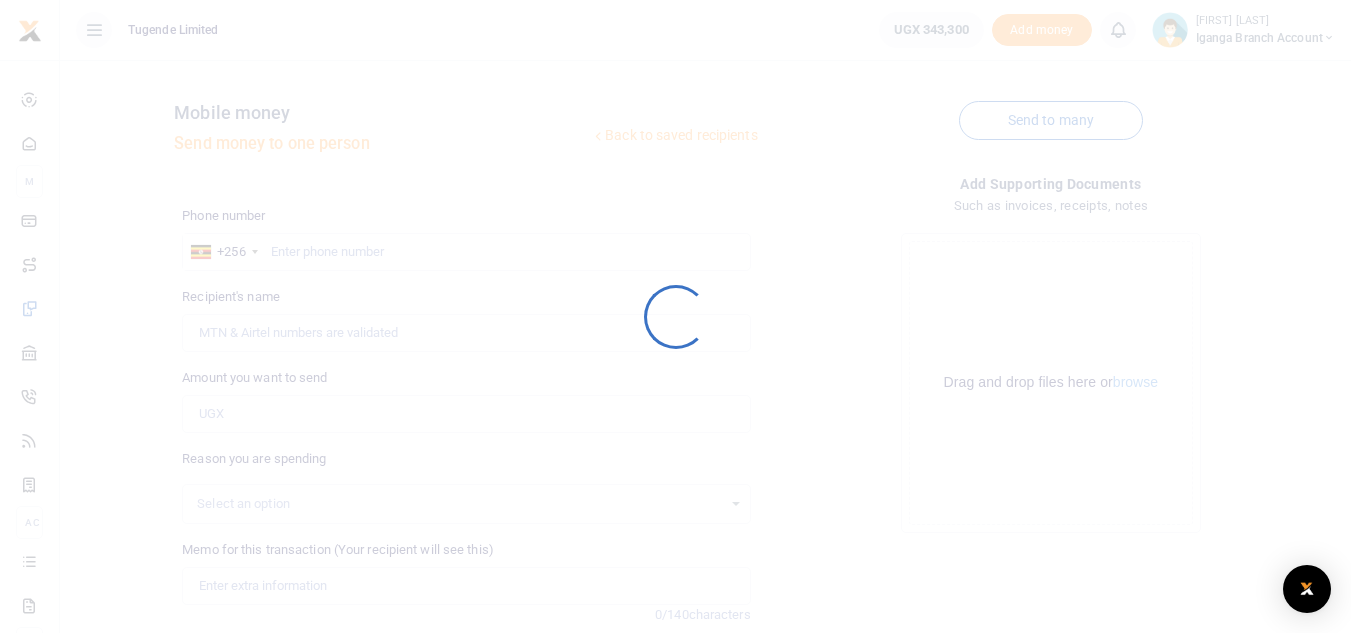scroll, scrollTop: 0, scrollLeft: 0, axis: both 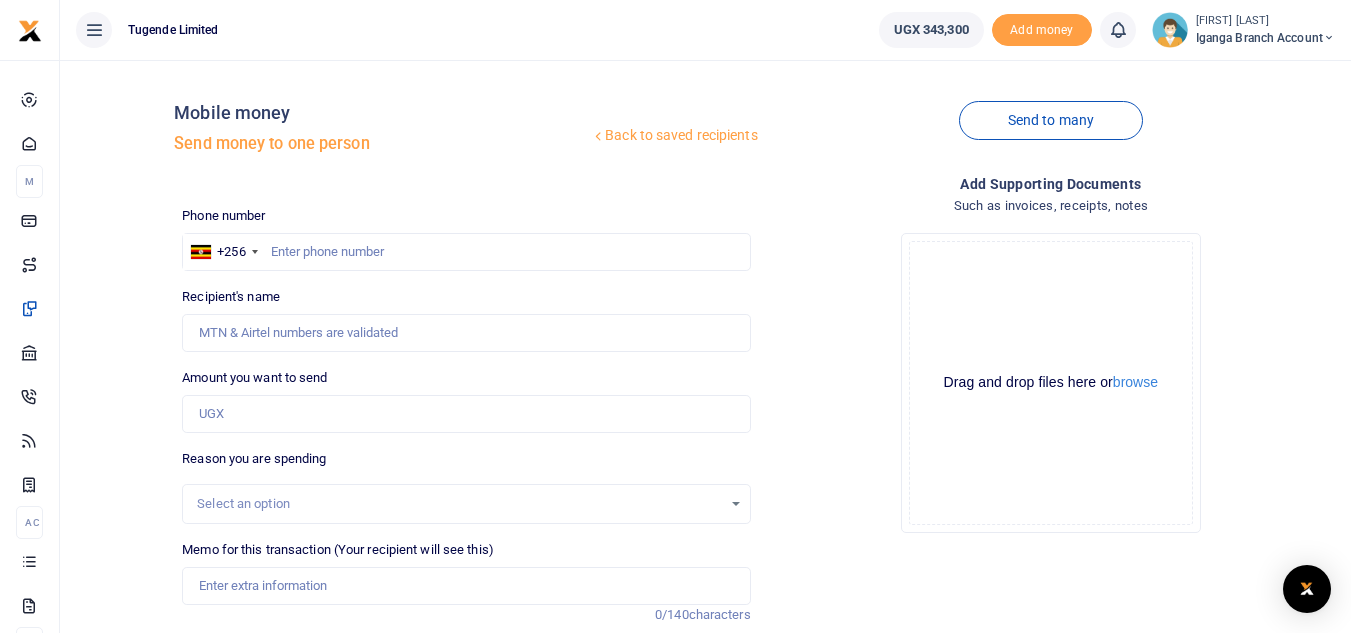 click on "Iganga Branch Account" at bounding box center [1265, 38] 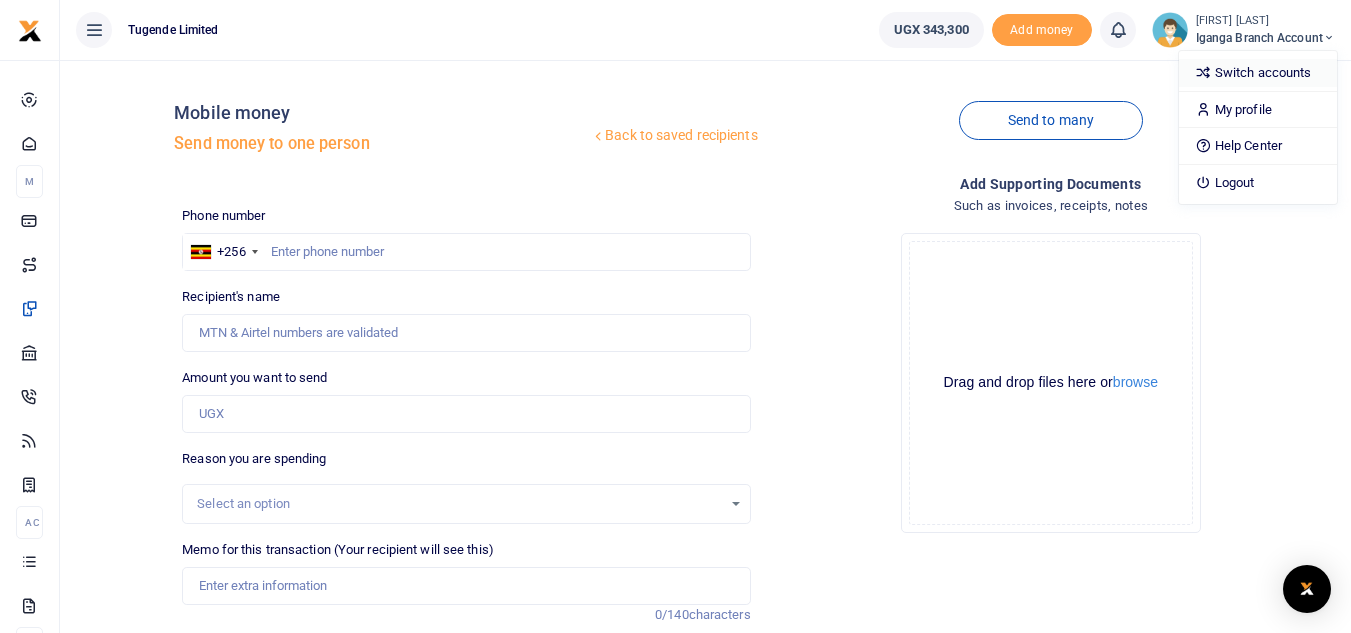 click on "Switch accounts" at bounding box center [1258, 73] 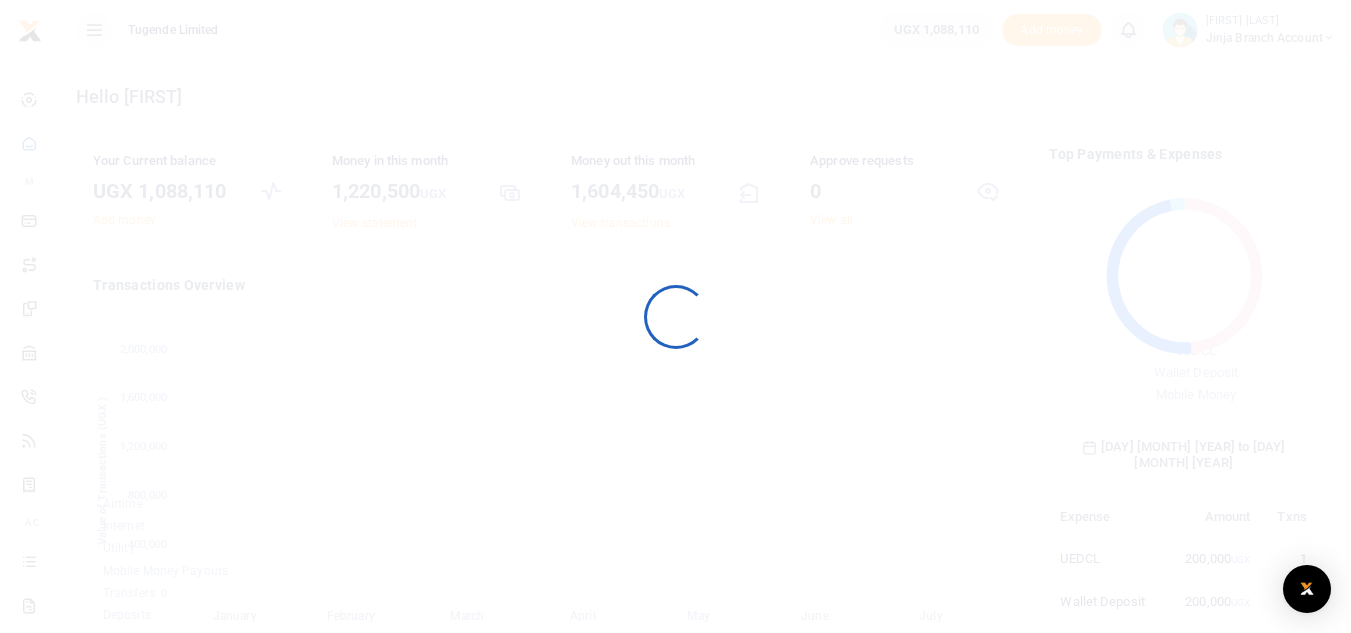 scroll, scrollTop: 0, scrollLeft: 0, axis: both 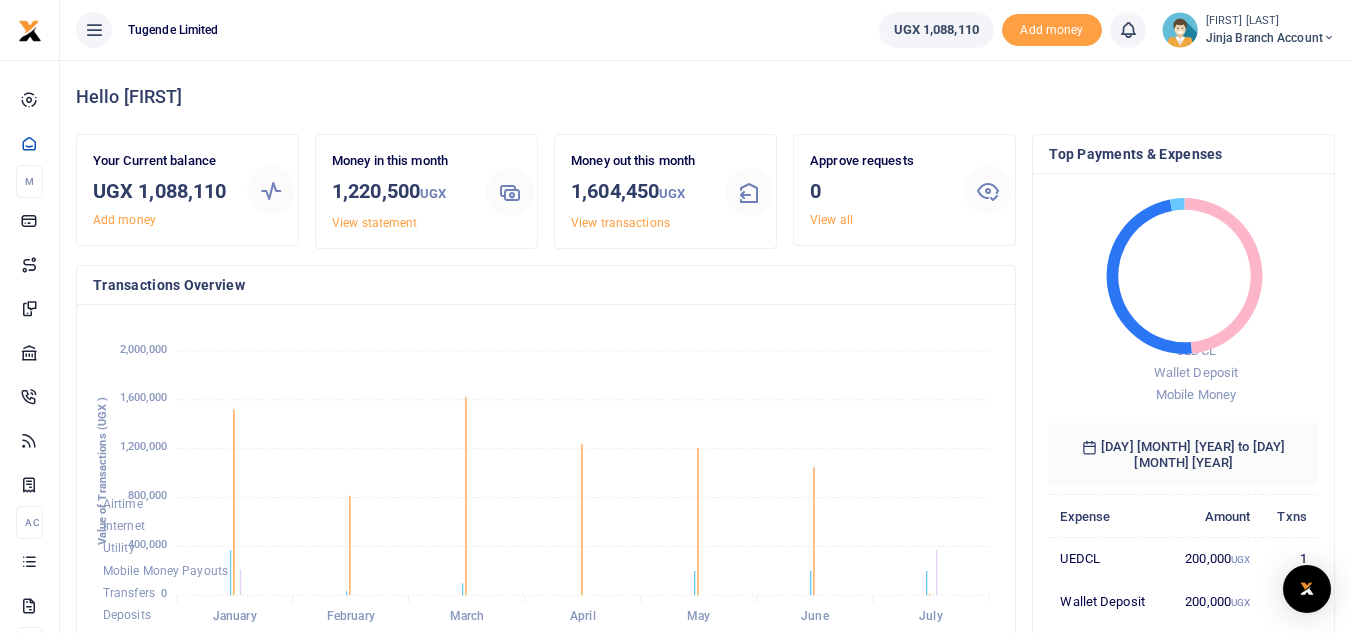 click on "Jinja branch account" at bounding box center [1270, 38] 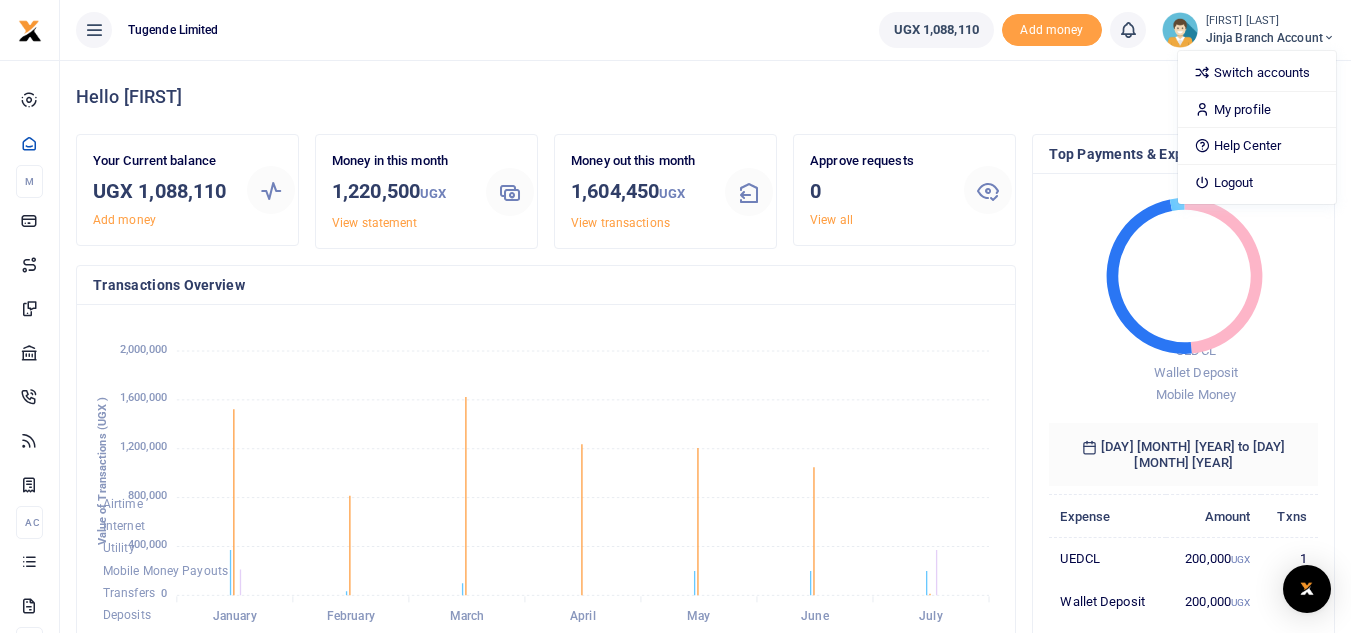 click on "Hello [FIRST]" at bounding box center [705, 97] 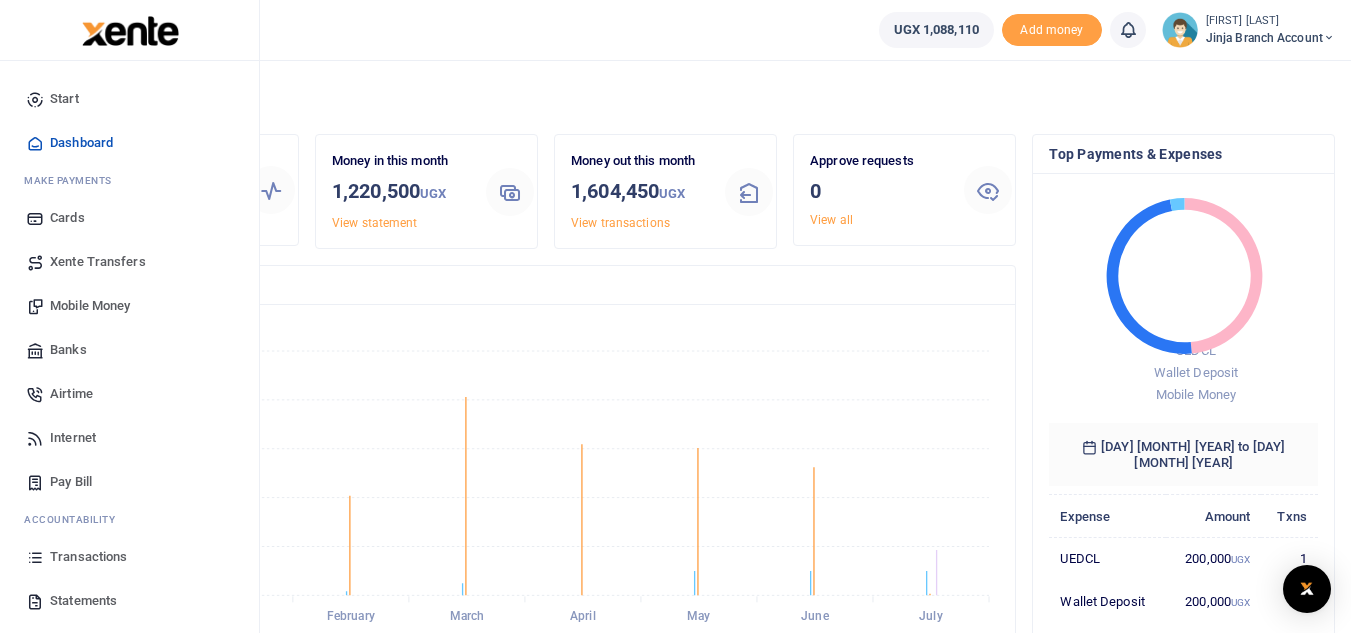 click on "Mobile Money" at bounding box center [90, 306] 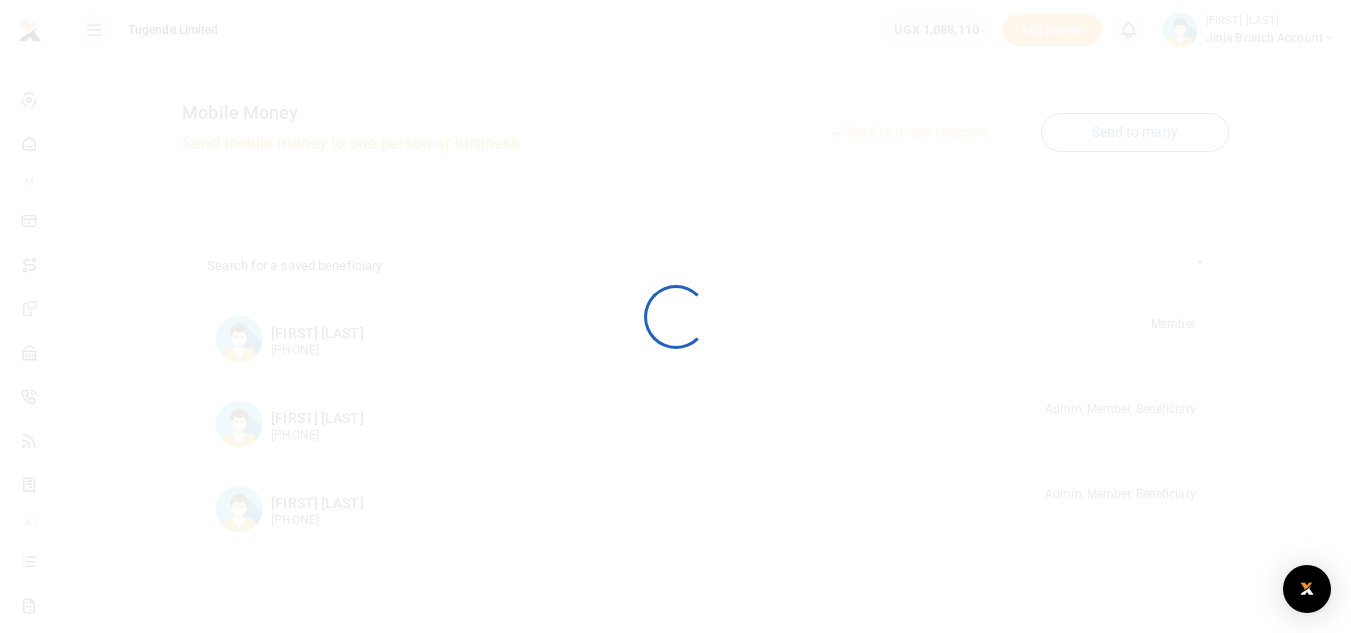 scroll, scrollTop: 0, scrollLeft: 0, axis: both 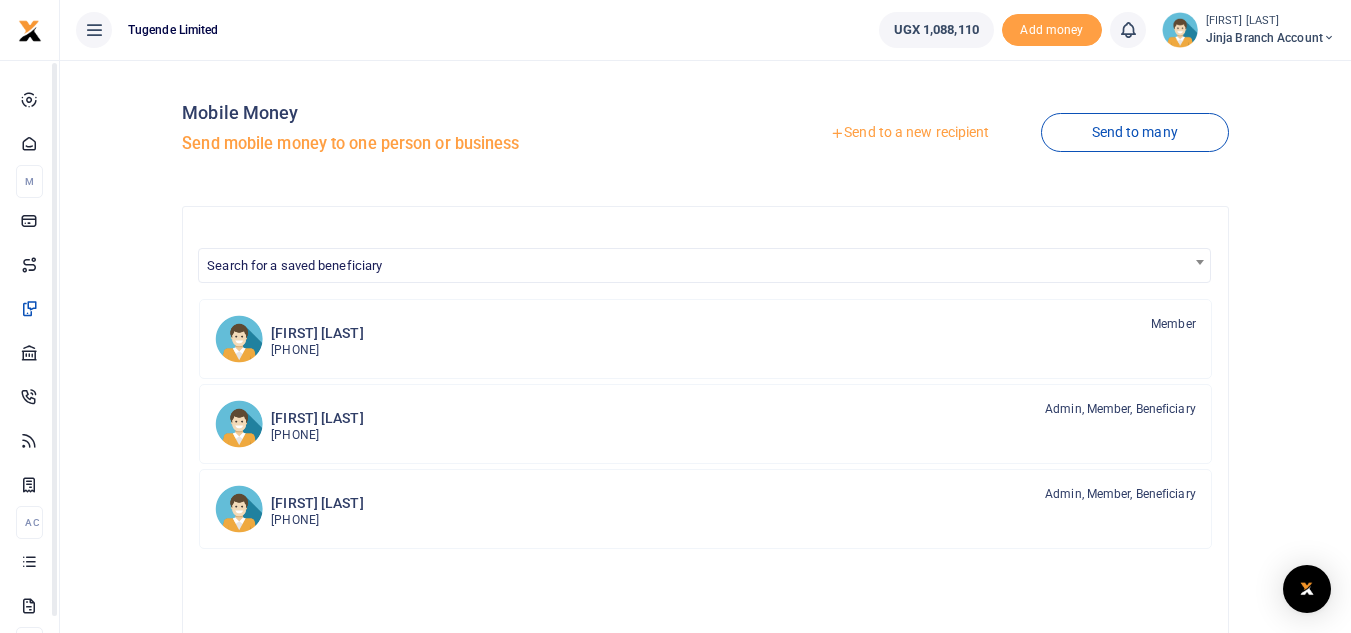 click on "Send to a new recipient" at bounding box center [909, 133] 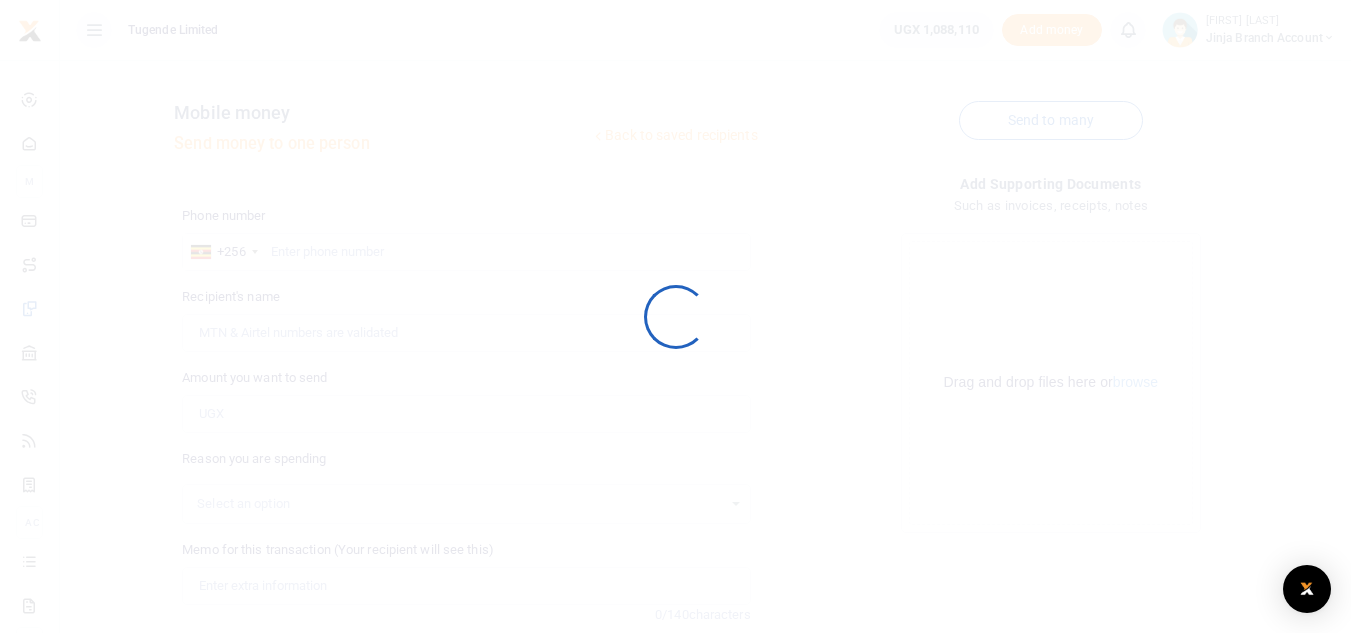 scroll, scrollTop: 0, scrollLeft: 0, axis: both 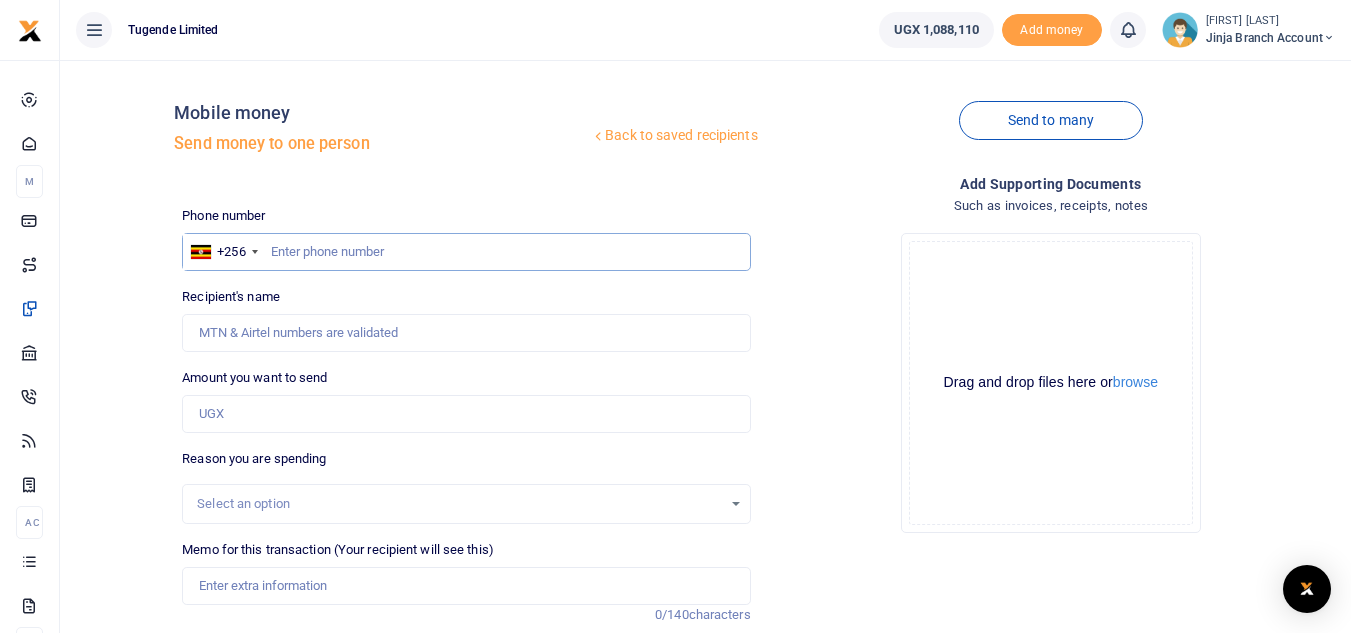 click at bounding box center [466, 252] 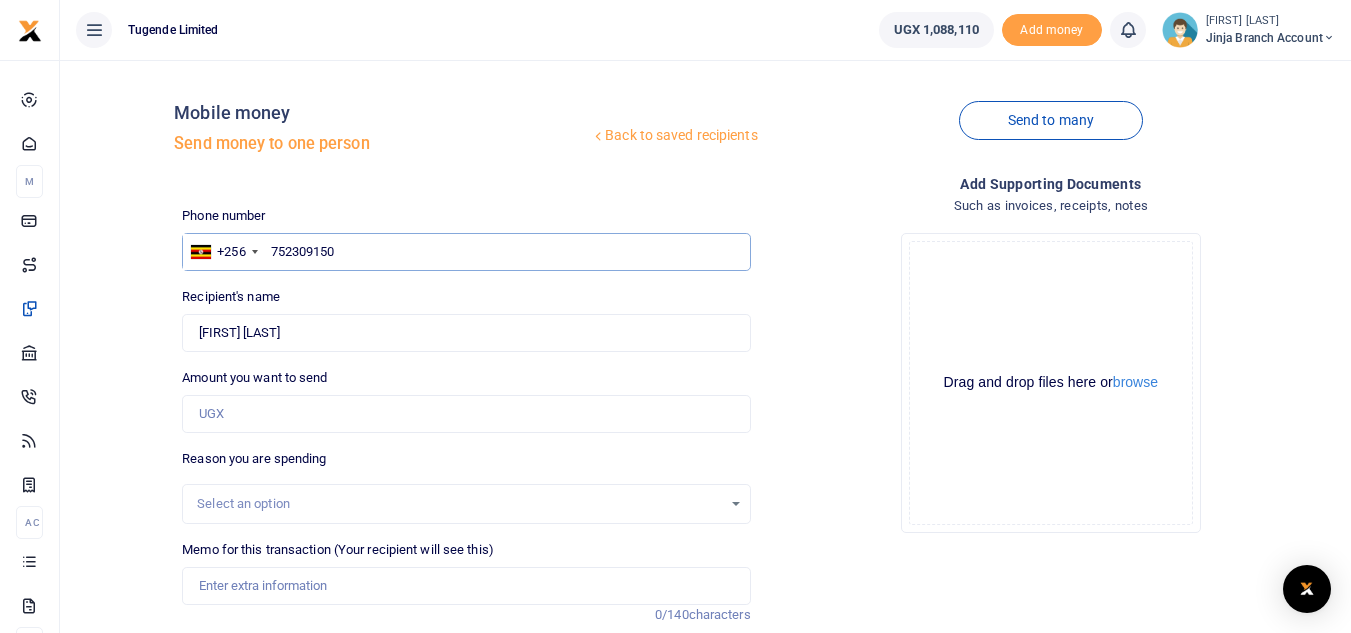 type on "752309150" 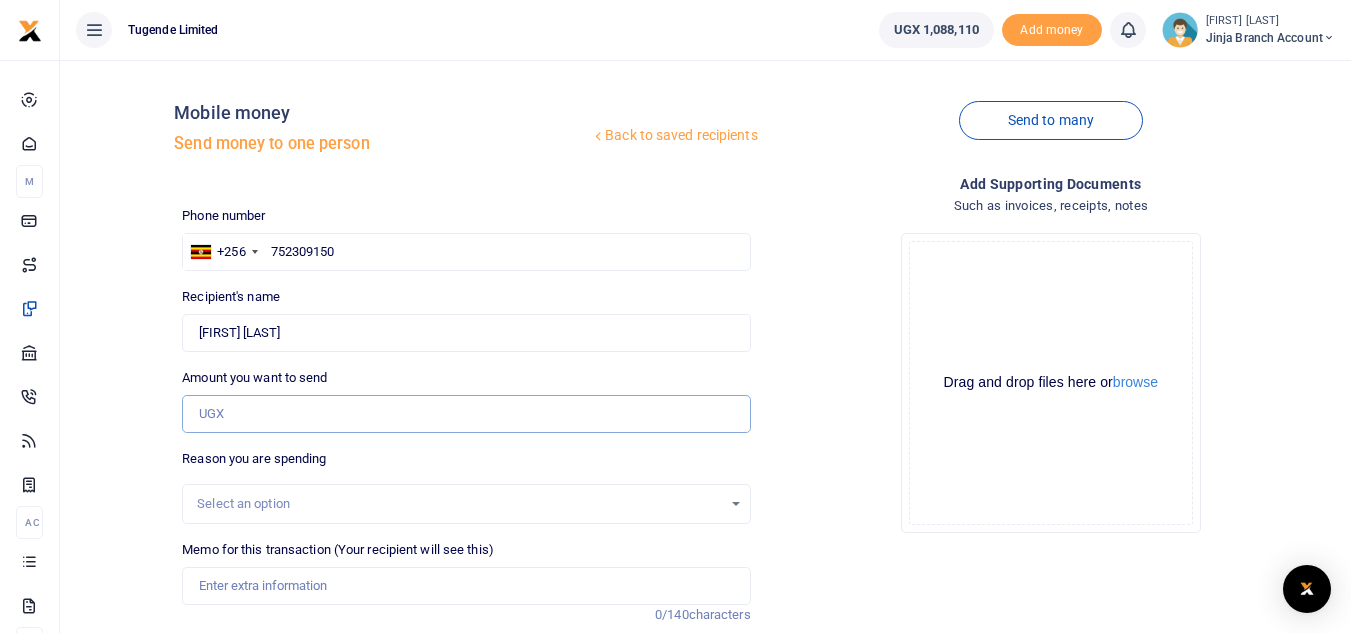 click on "Amount you want to send" at bounding box center (466, 414) 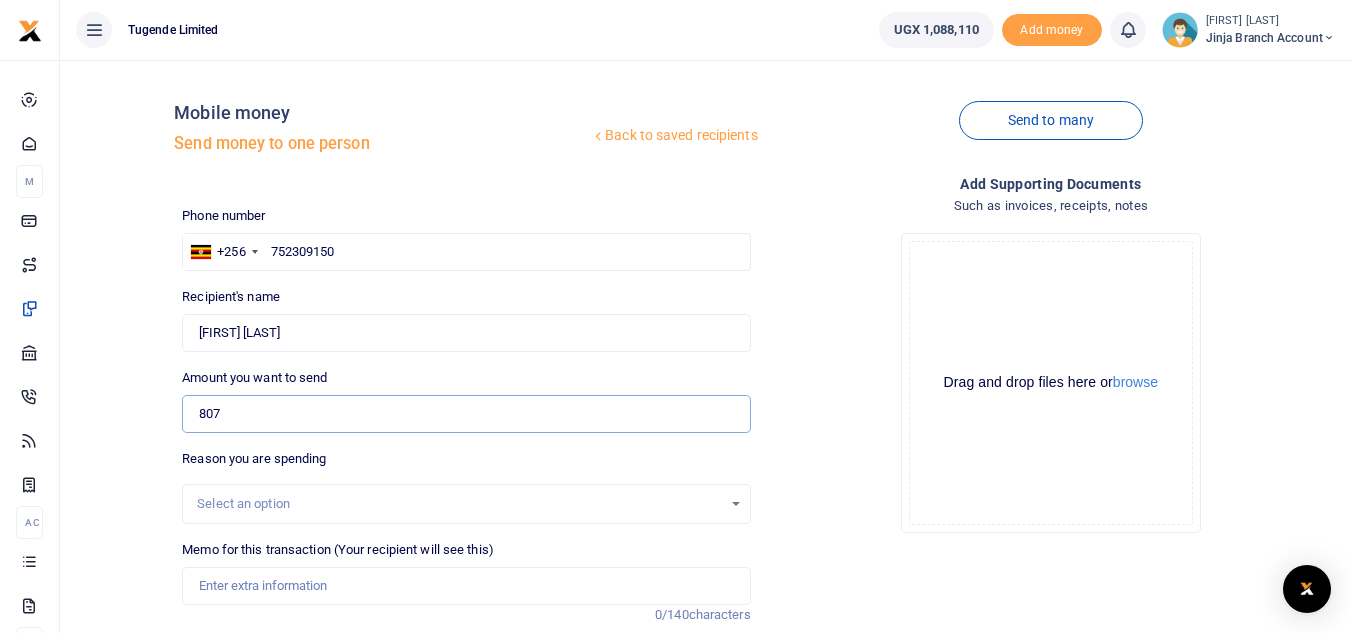 type on "807,500" 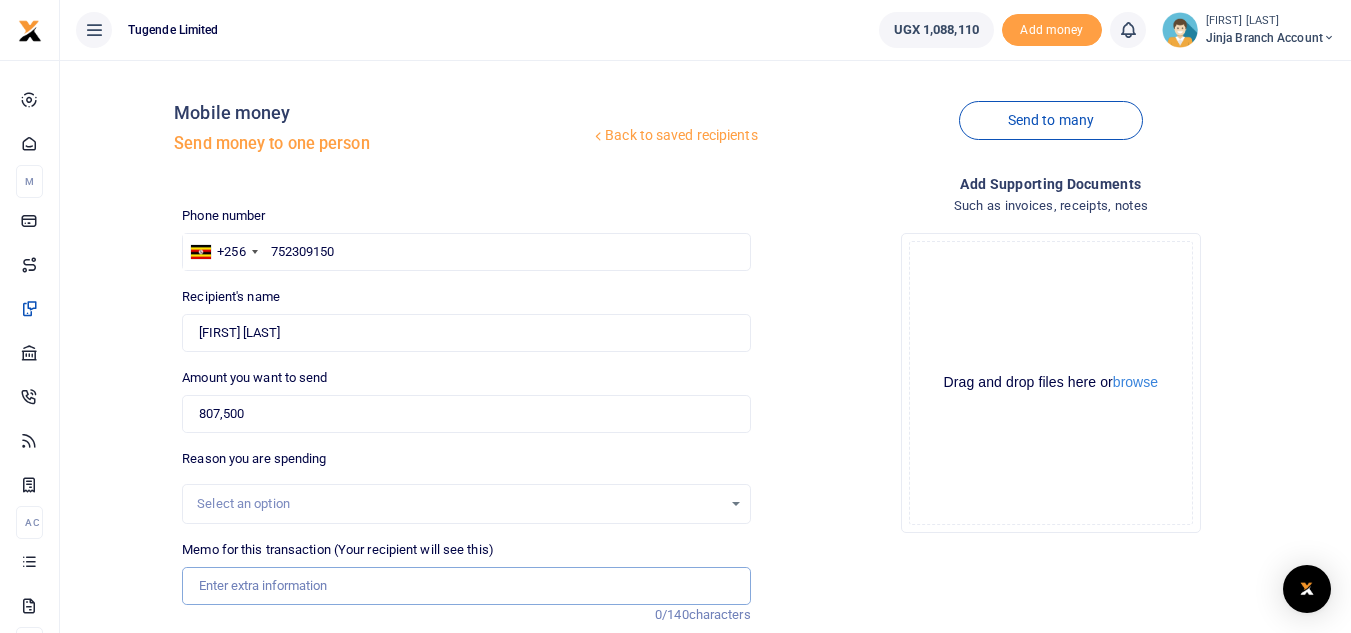 click on "Memo for this transaction (Your recipient will see this)" at bounding box center [466, 586] 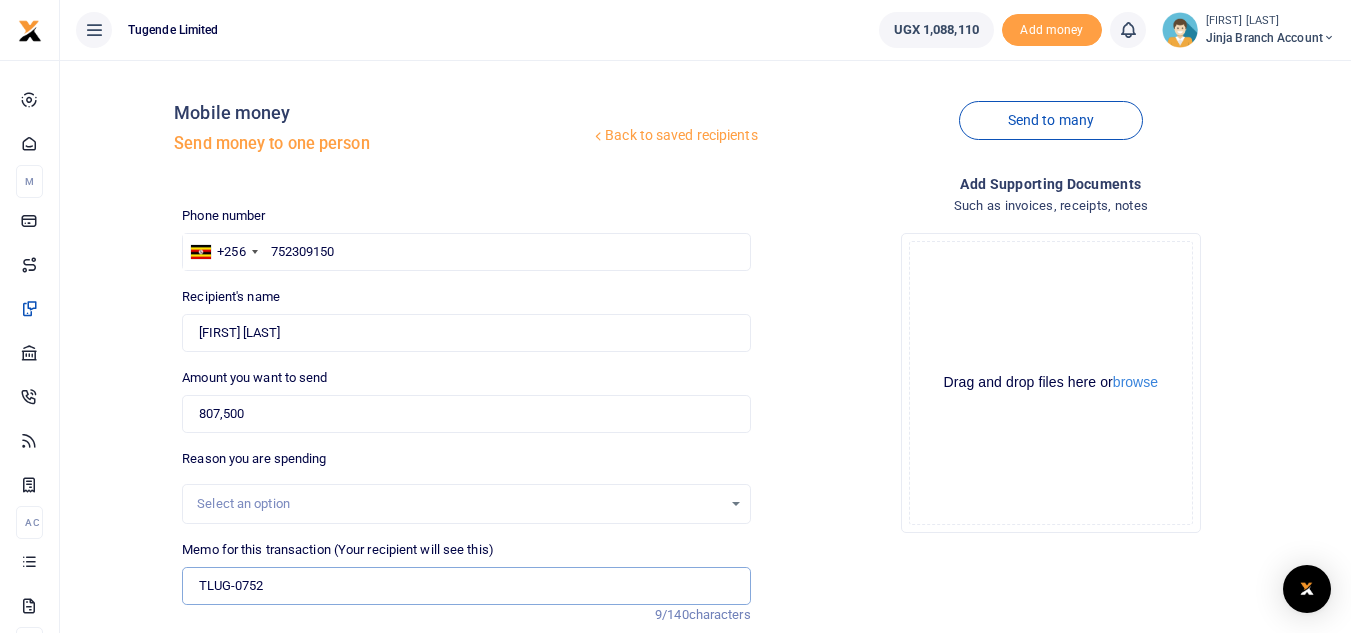 click on "TLUG-0752" at bounding box center (466, 586) 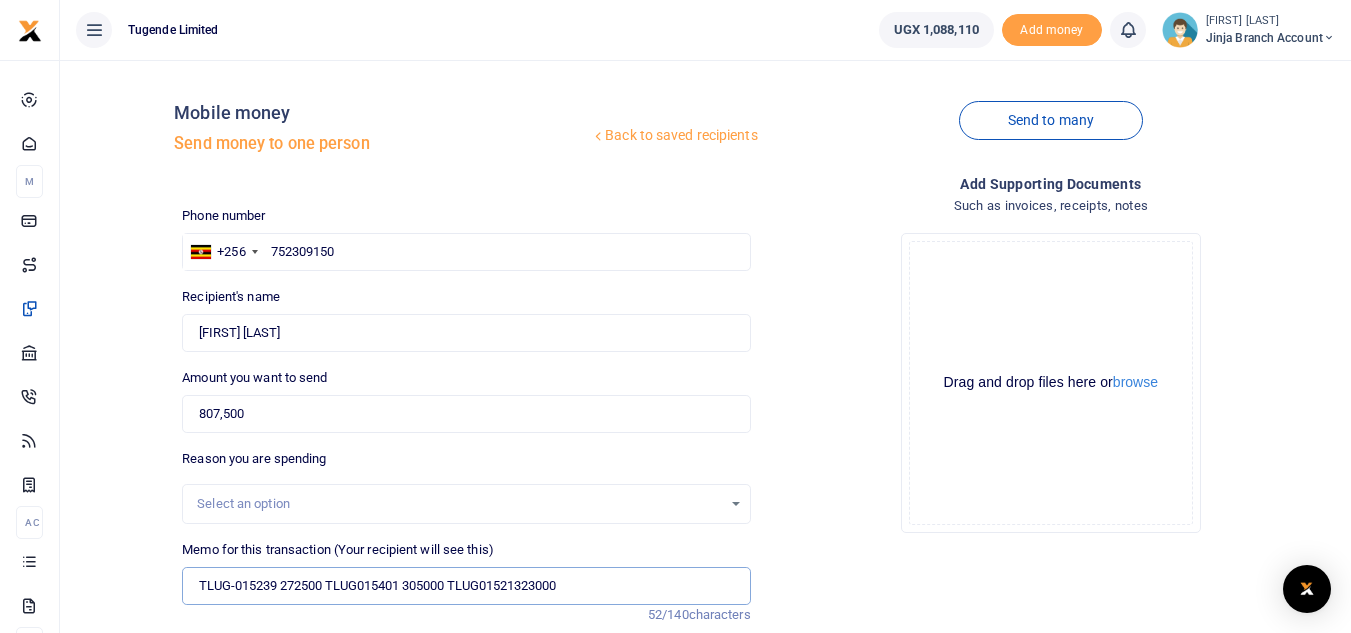 click on "TLUG-015239 272500 TLUG015401 305000 TLUG01521323000" at bounding box center (466, 586) 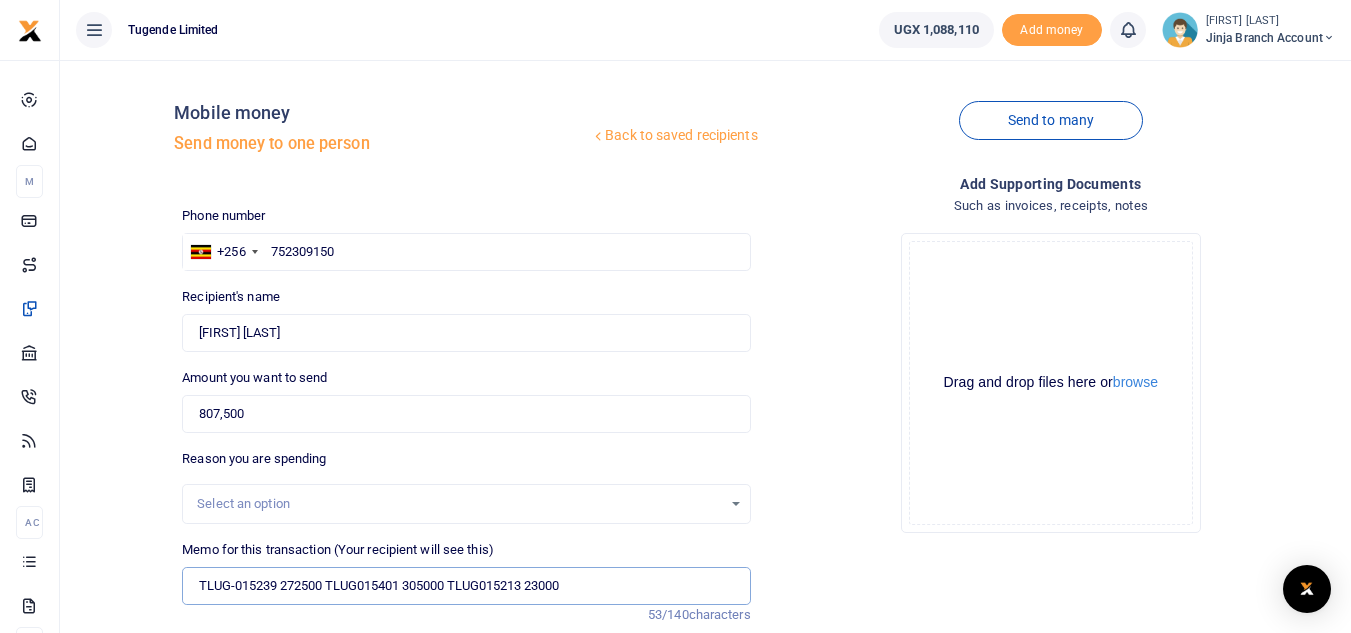click on "TLUG-015239 272500 TLUG015401 305000 TLUG015213 23000" at bounding box center (466, 586) 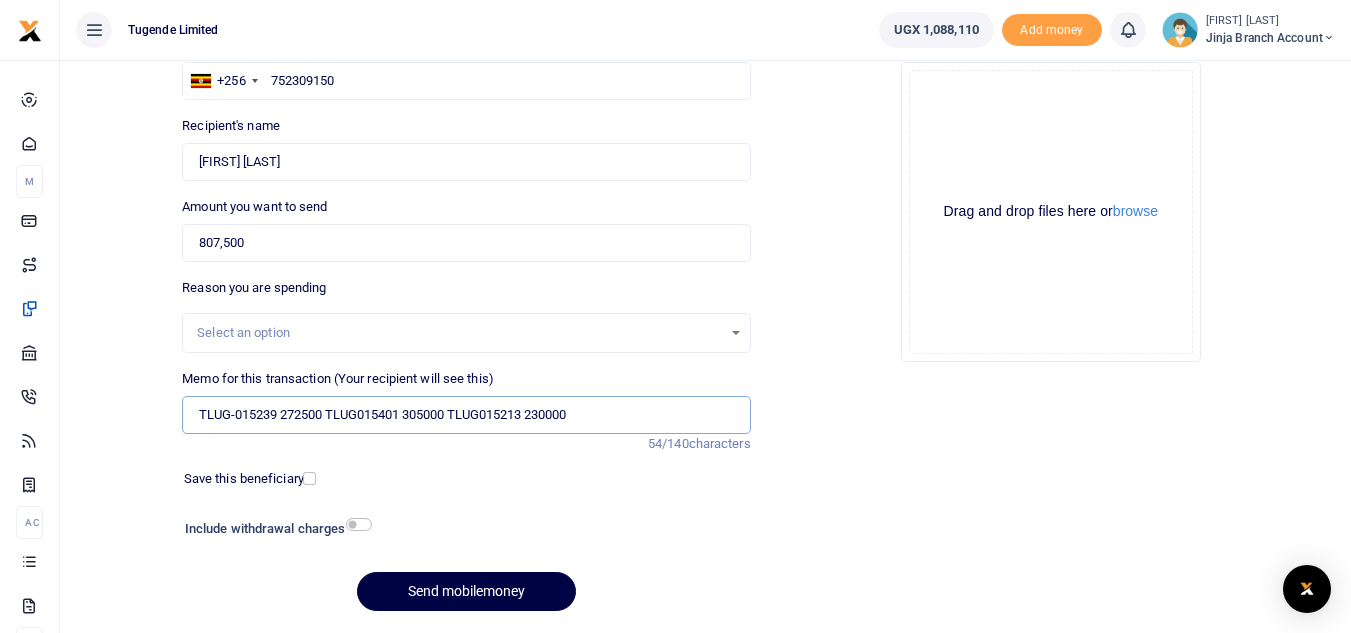 scroll, scrollTop: 177, scrollLeft: 0, axis: vertical 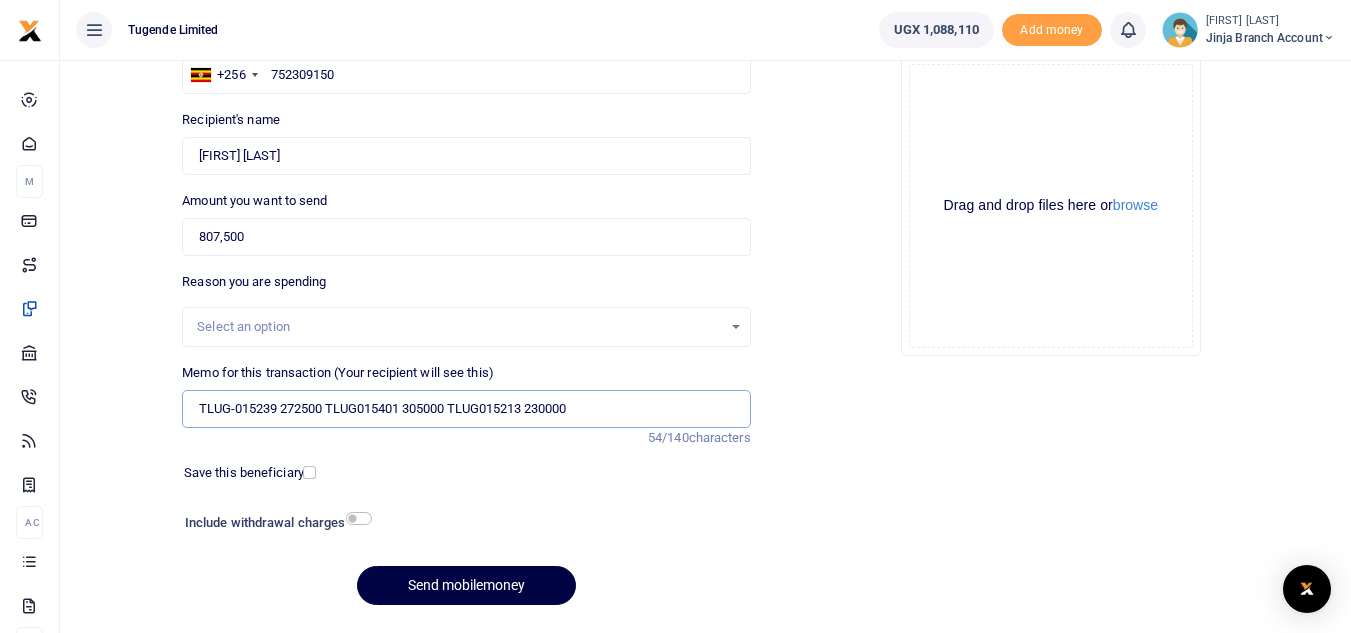 type on "TLUG-015239 272500 TLUG015401 305000 TLUG015213 230000" 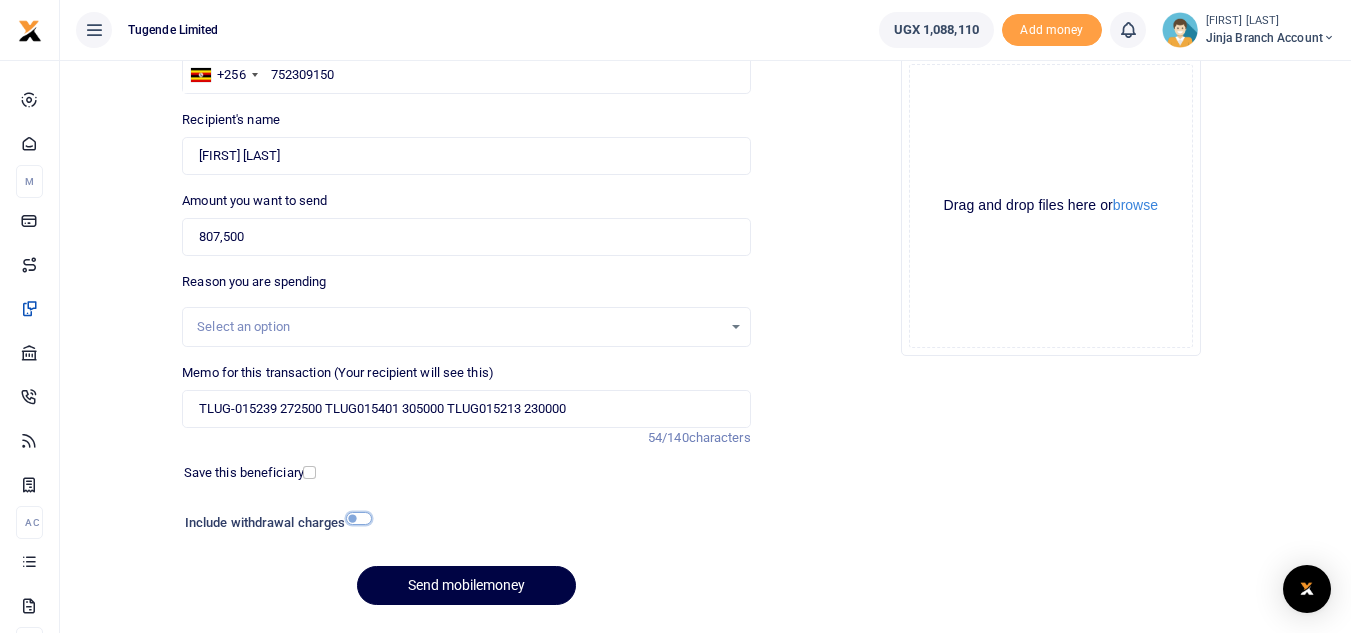 click at bounding box center [359, 518] 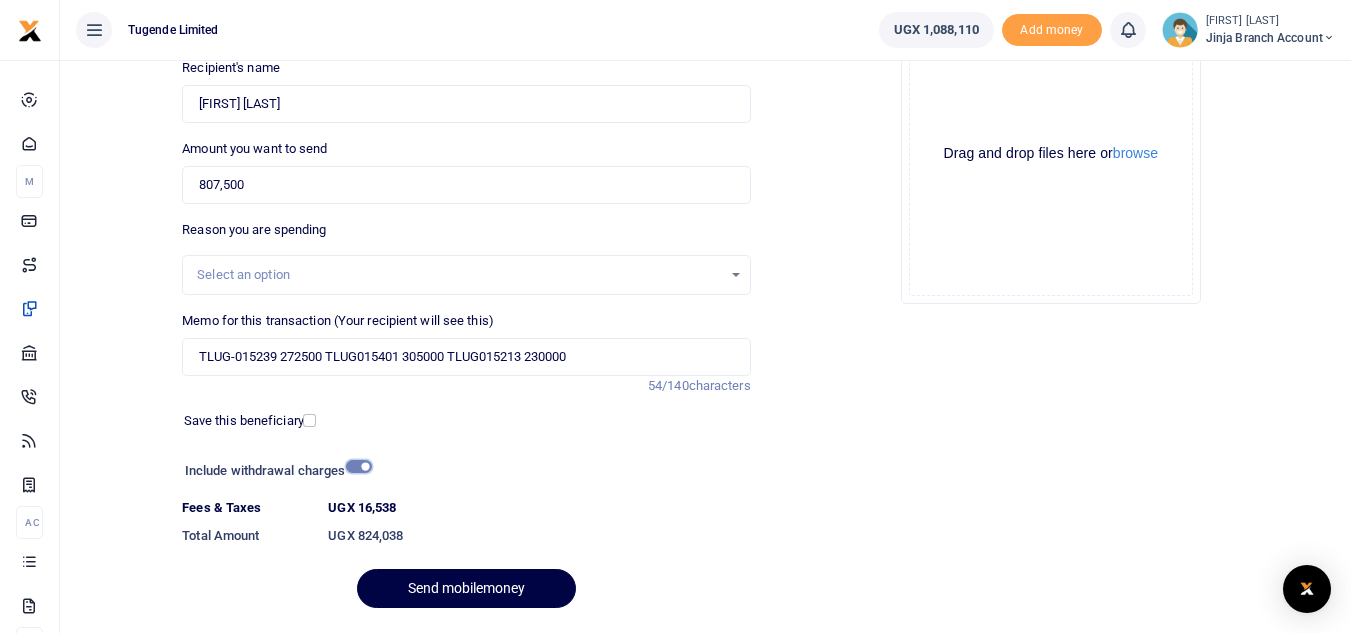 scroll, scrollTop: 232, scrollLeft: 0, axis: vertical 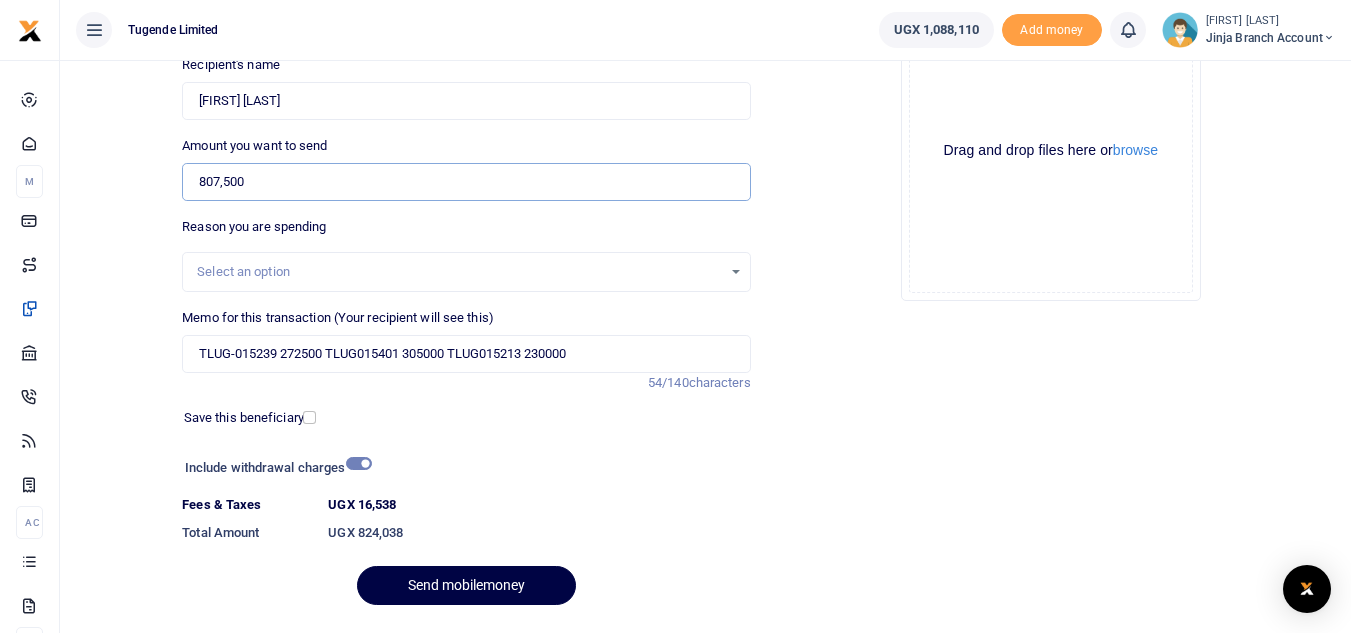 click on "807,500" at bounding box center (466, 182) 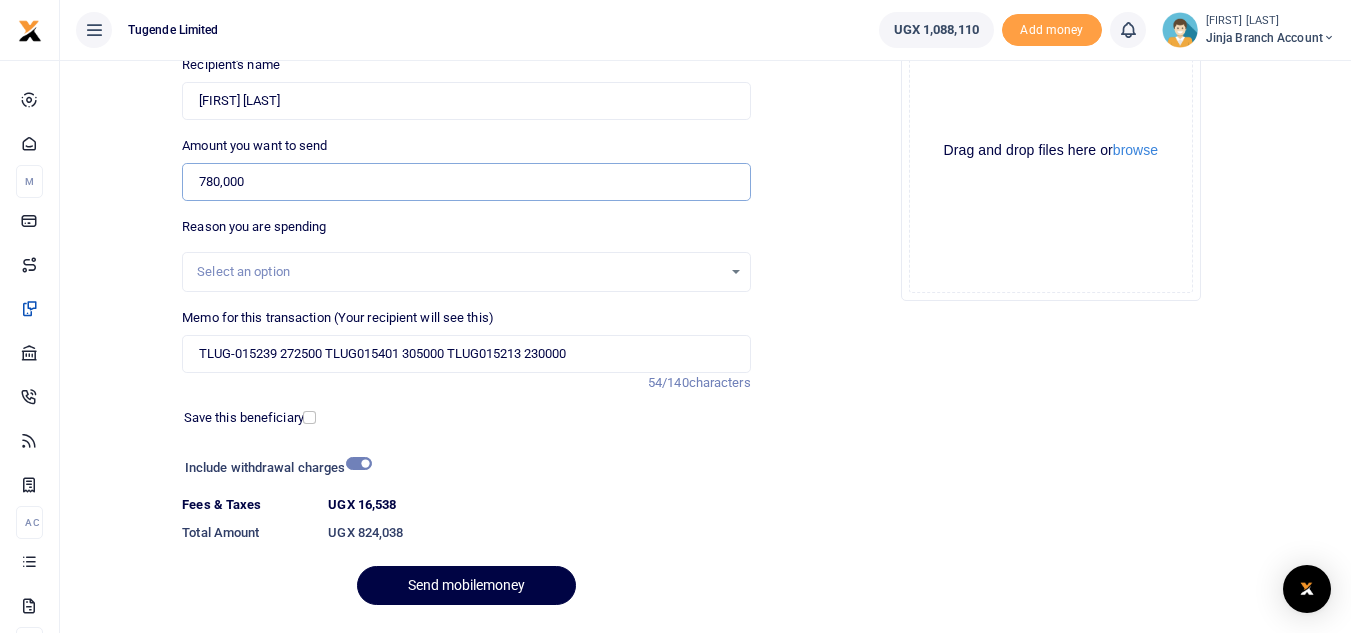 type on "780,000" 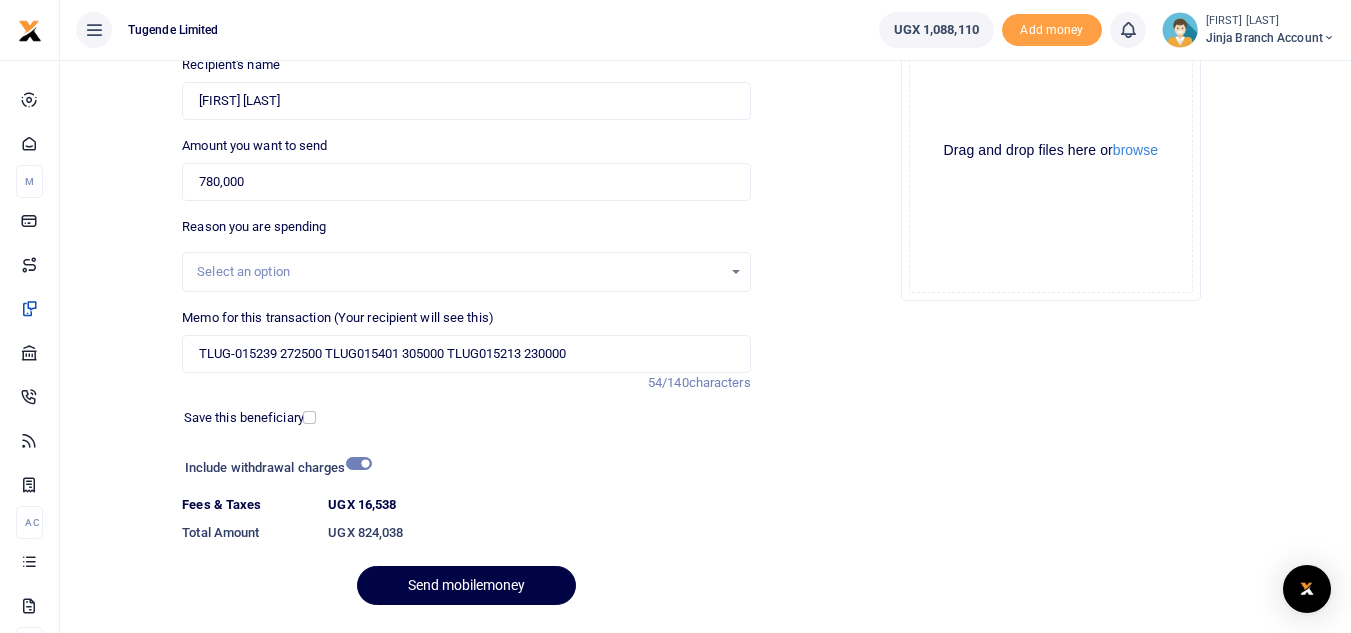 click on "Include withdrawal charges" at bounding box center (274, 470) 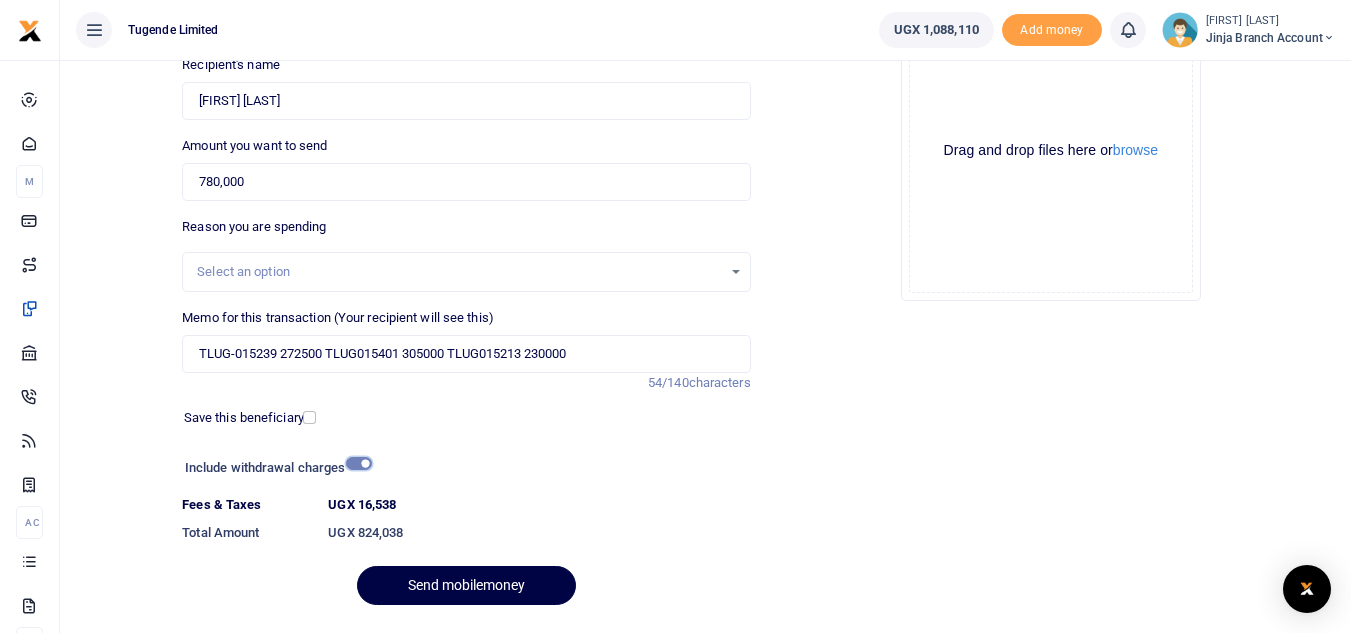 click at bounding box center (359, 463) 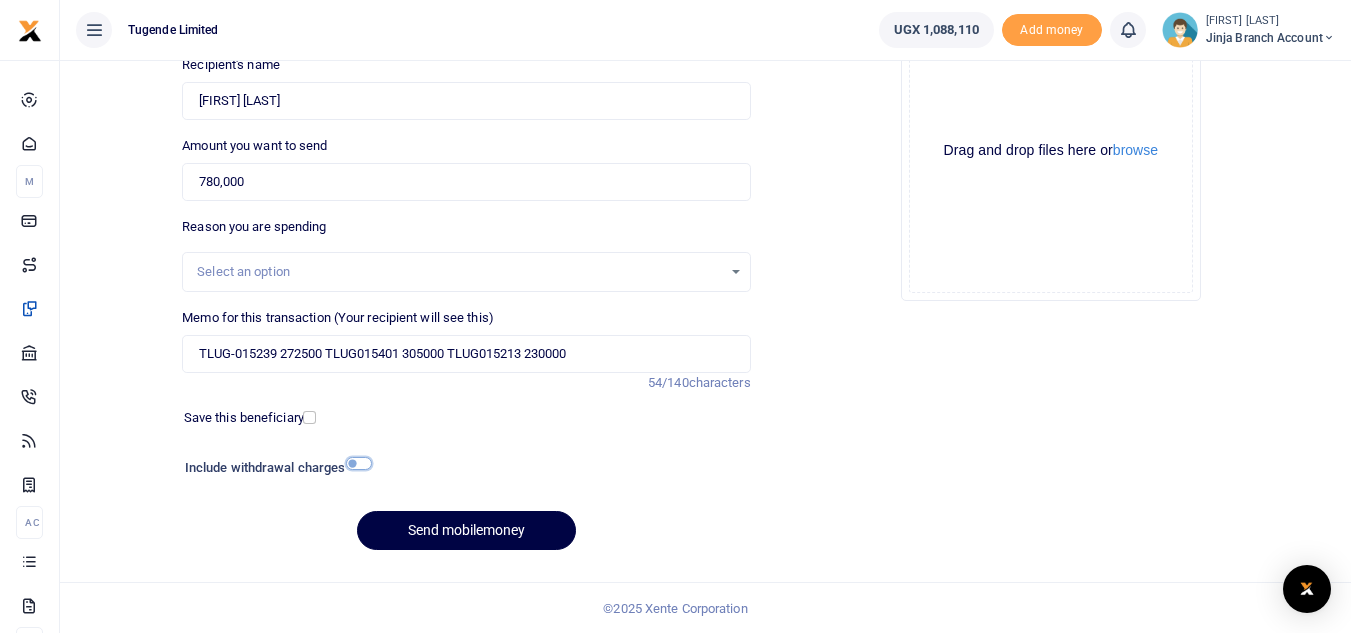 click at bounding box center (359, 463) 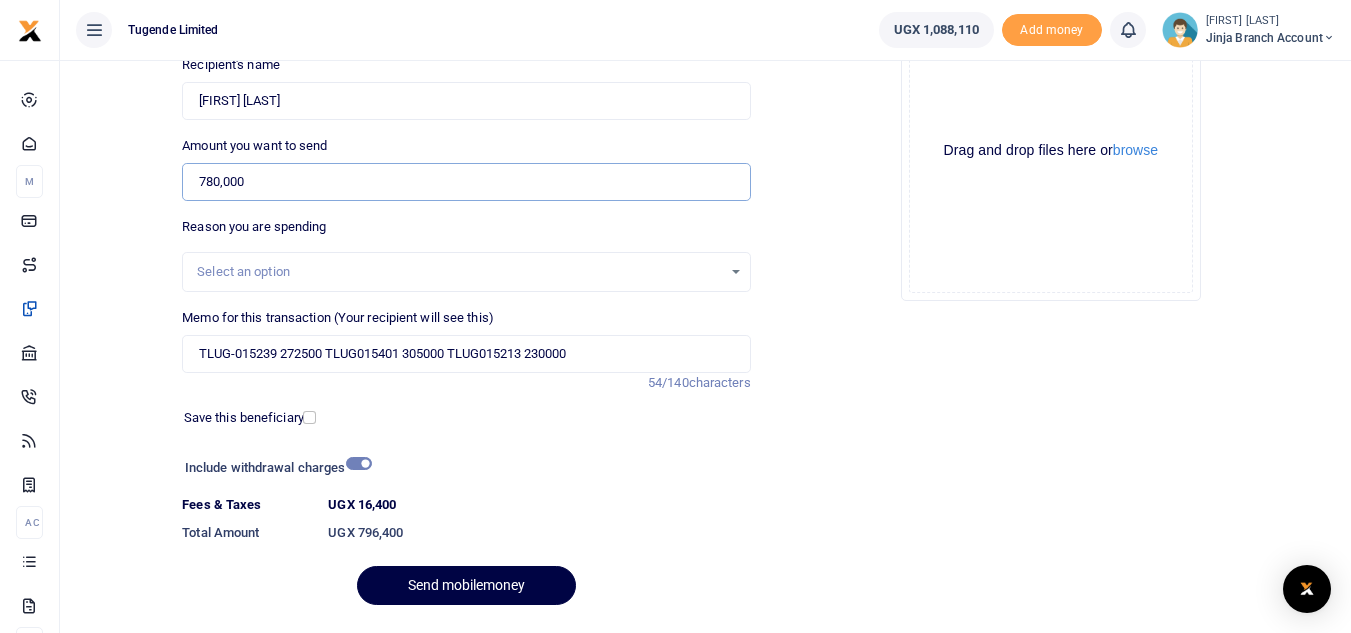 click on "780,000" at bounding box center (466, 182) 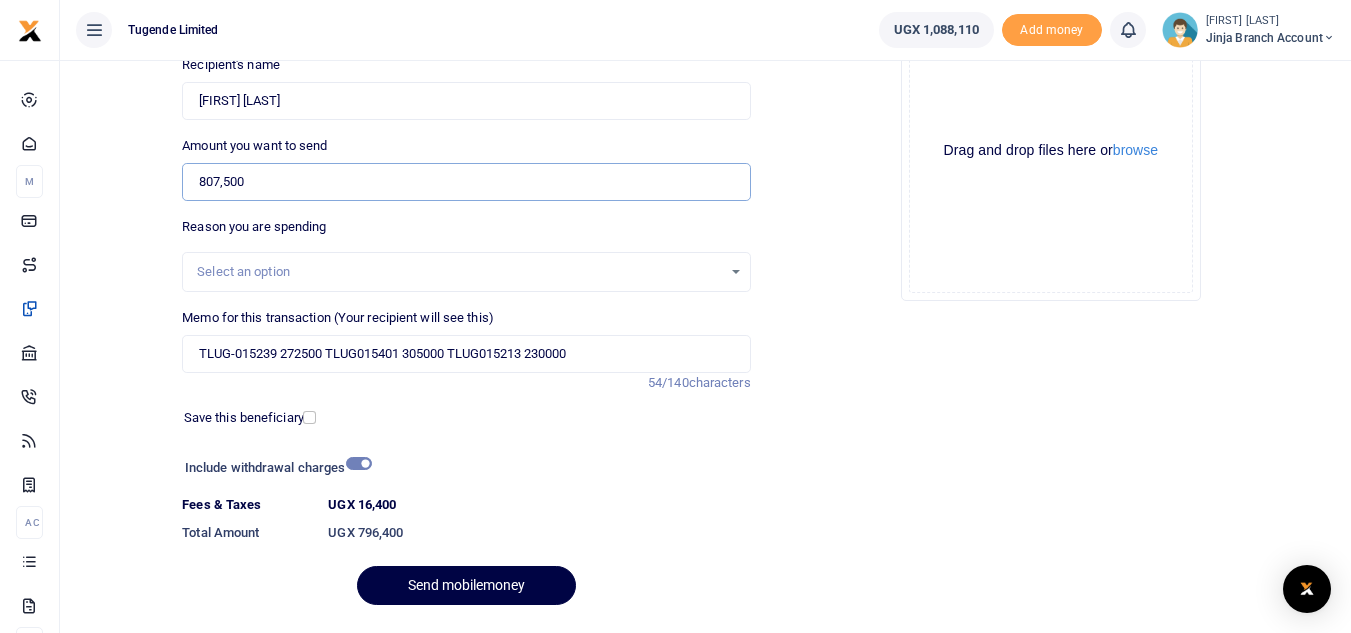 type on "807,500" 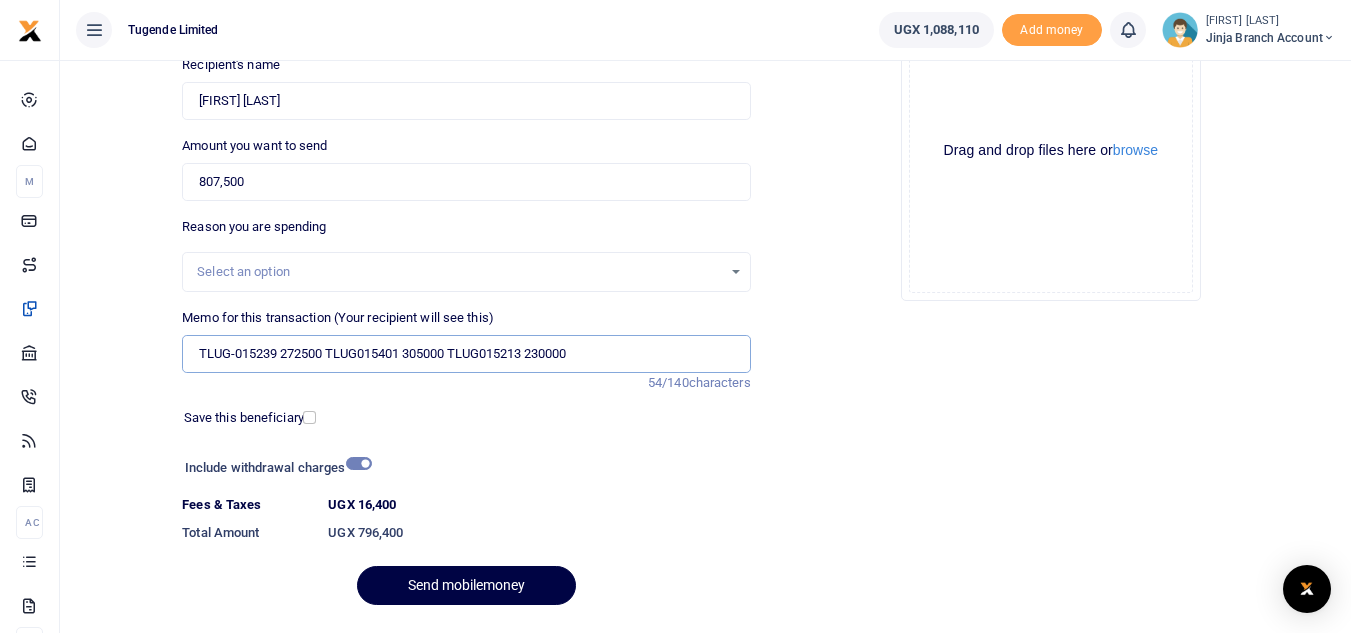 click on "TLUG-015239 272500 TLUG015401 305000 TLUG015213 230000" at bounding box center [466, 354] 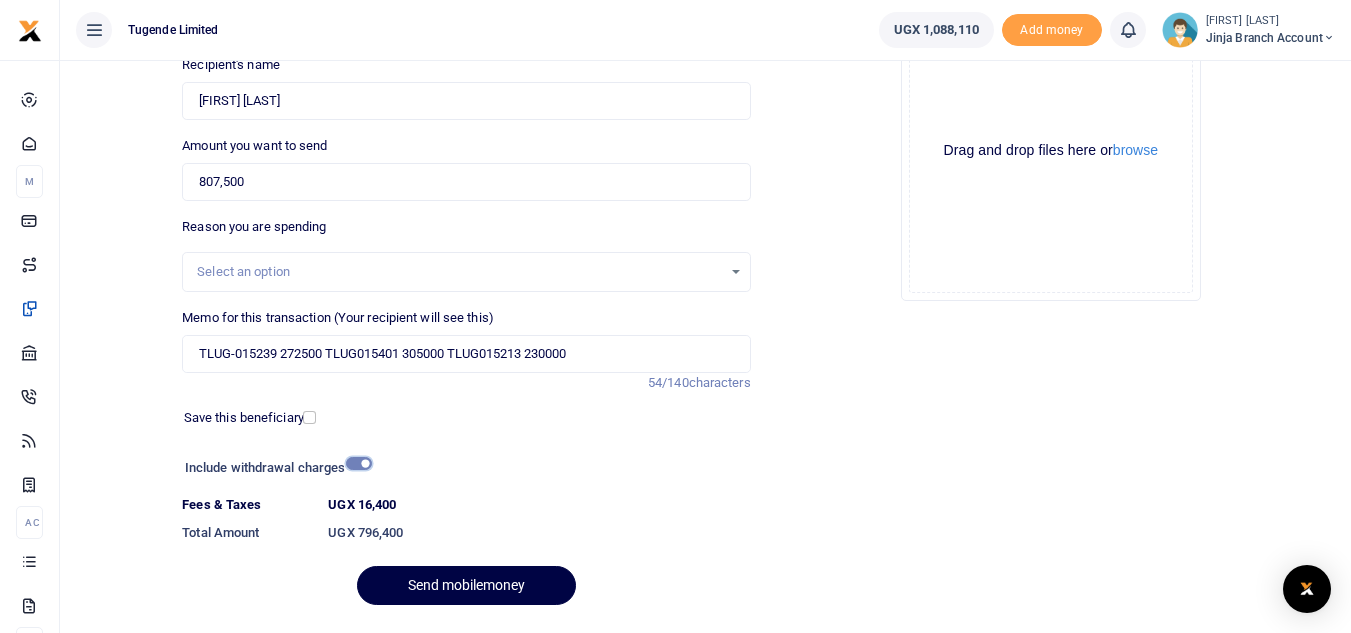 click at bounding box center (359, 463) 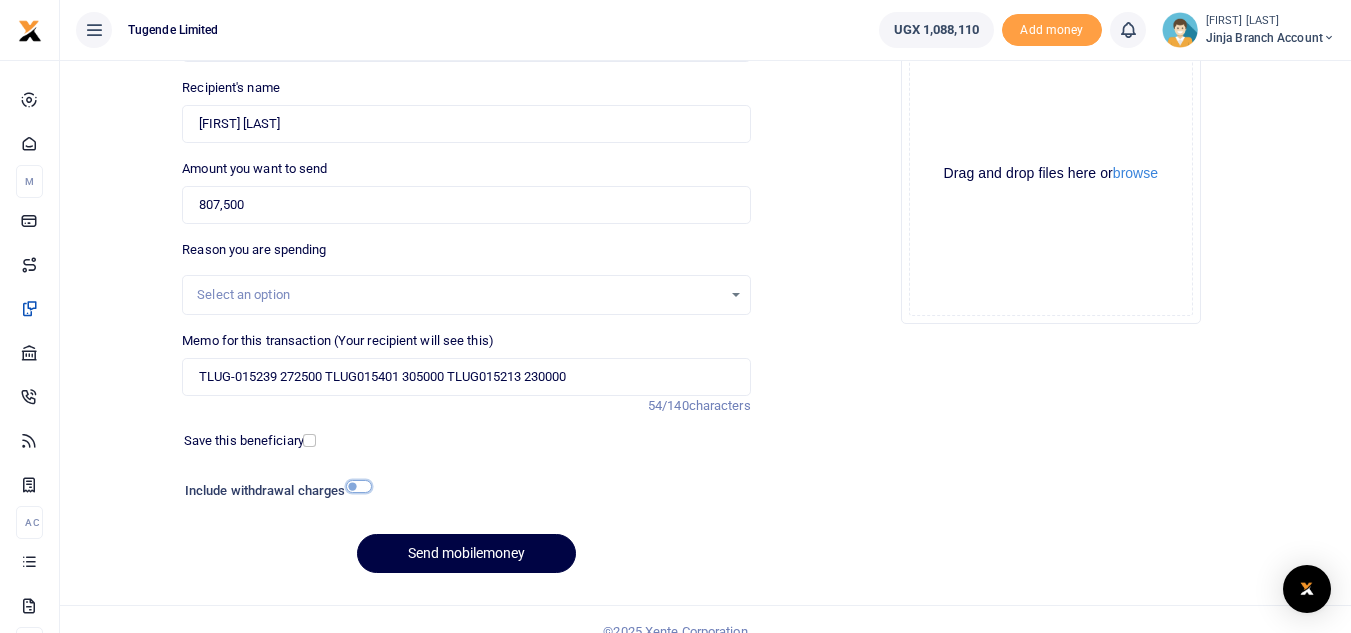 scroll, scrollTop: 233, scrollLeft: 0, axis: vertical 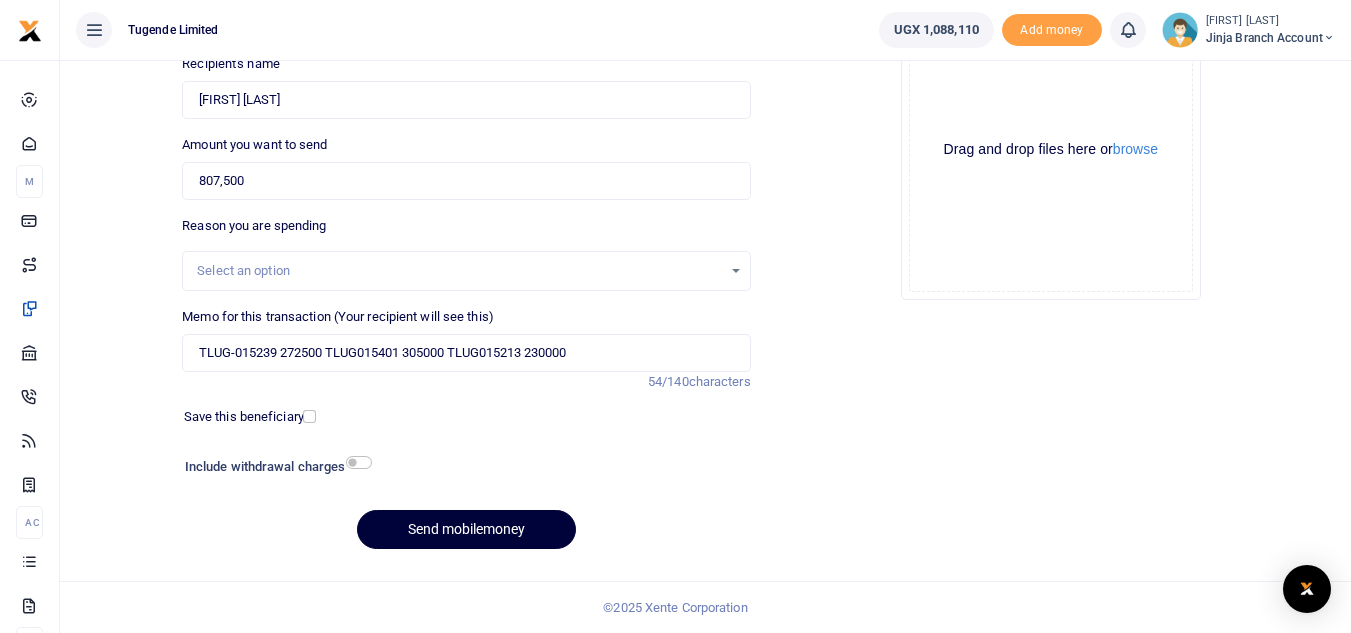 click on "Send mobilemoney" at bounding box center (466, 529) 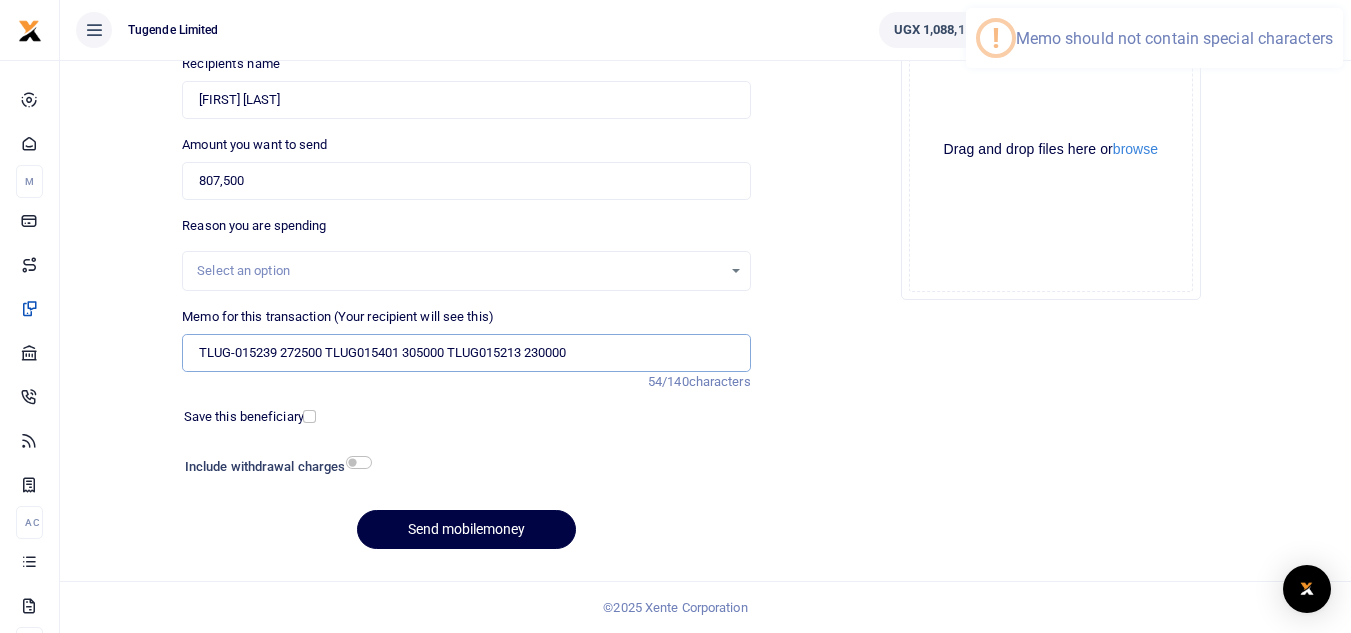 click on "TLUG-015239 272500 TLUG015401 305000 TLUG015213 230000" at bounding box center [466, 353] 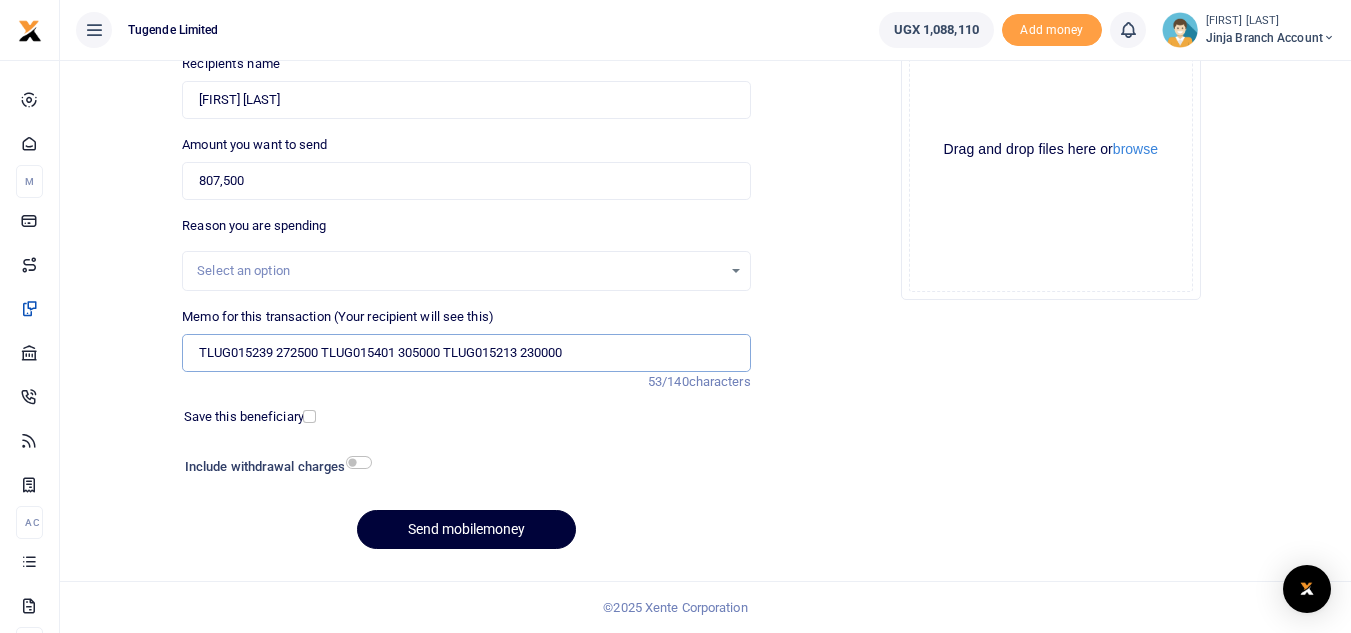 type on "TLUG015239 272500 TLUG015401 305000 TLUG015213 230000" 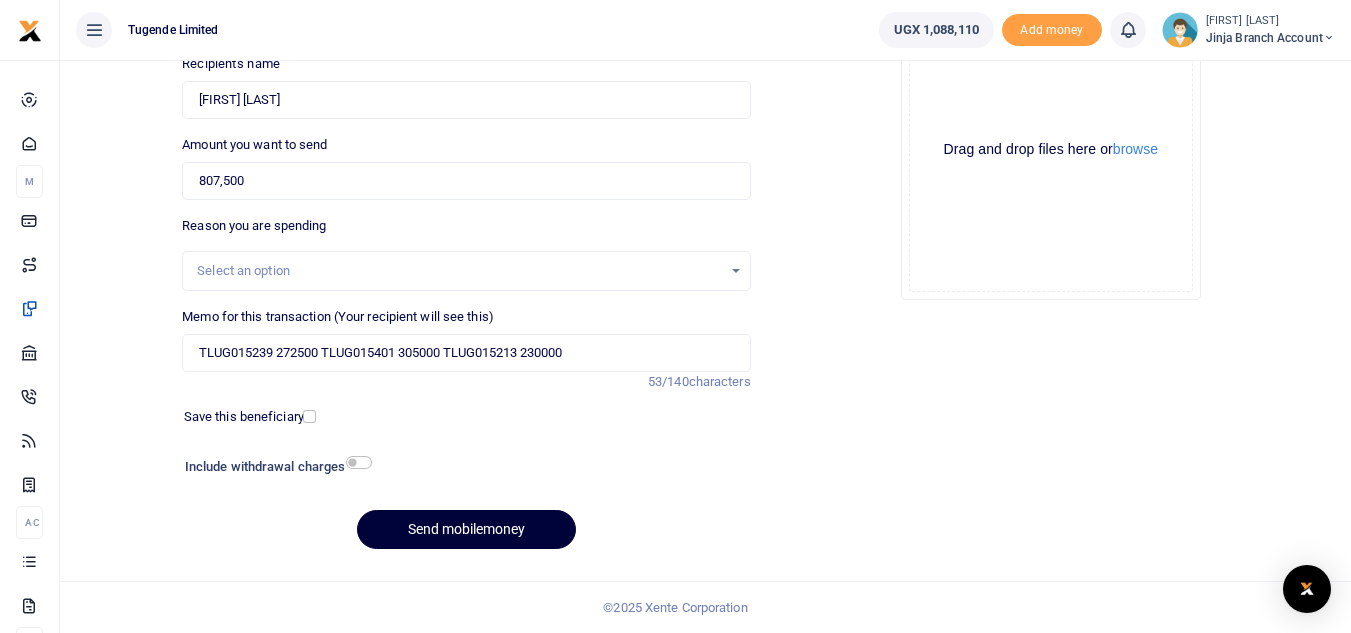 click on "Send mobilemoney" at bounding box center (466, 529) 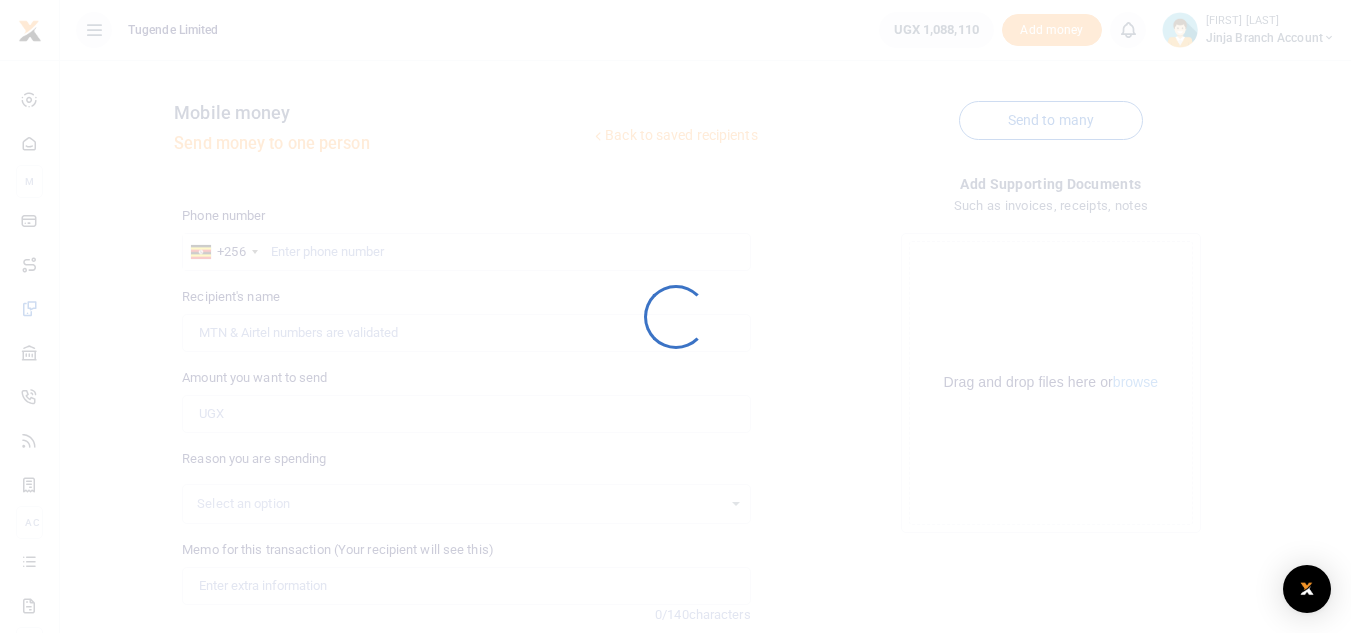 scroll, scrollTop: 233, scrollLeft: 0, axis: vertical 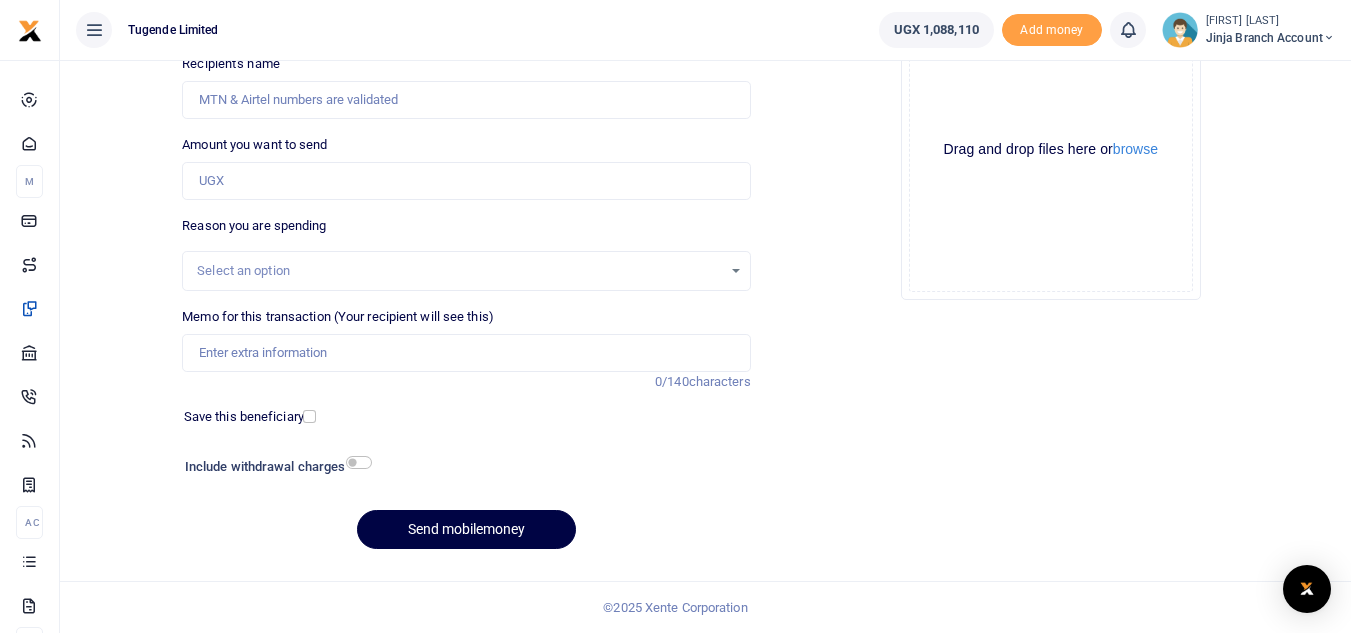 click on "[FIRST] [LAST]" at bounding box center [1270, 21] 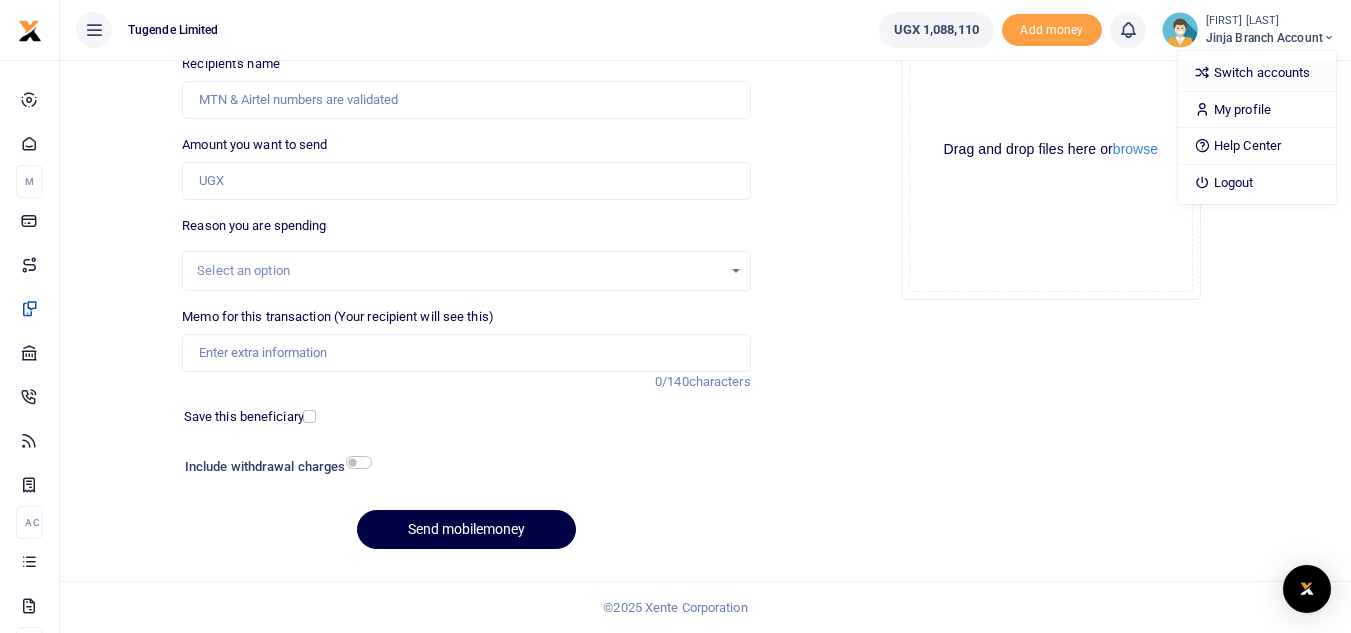 click on "Switch accounts" at bounding box center (1257, 73) 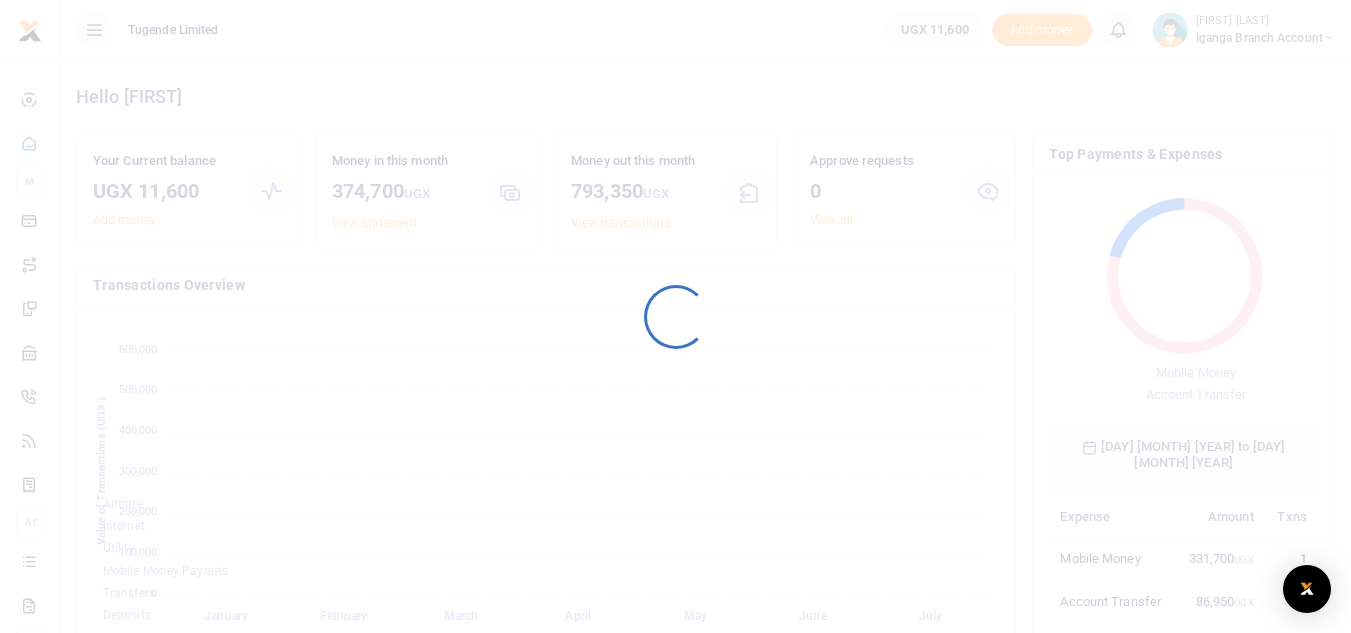 scroll, scrollTop: 0, scrollLeft: 0, axis: both 